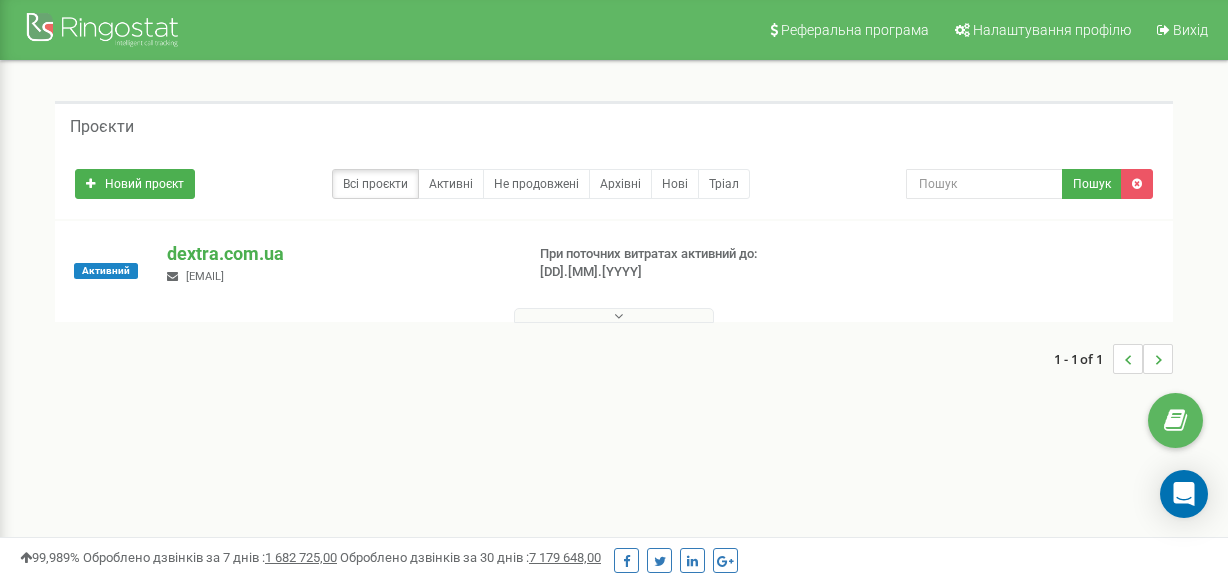 scroll, scrollTop: 0, scrollLeft: 0, axis: both 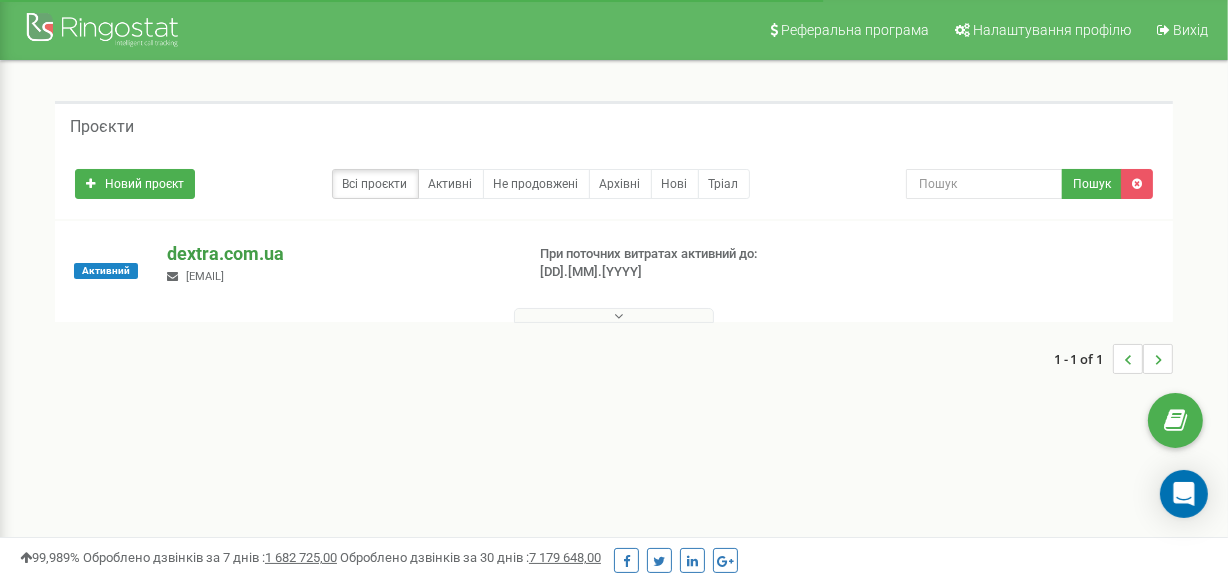 click on "dextra.com.ua" at bounding box center [336, 254] 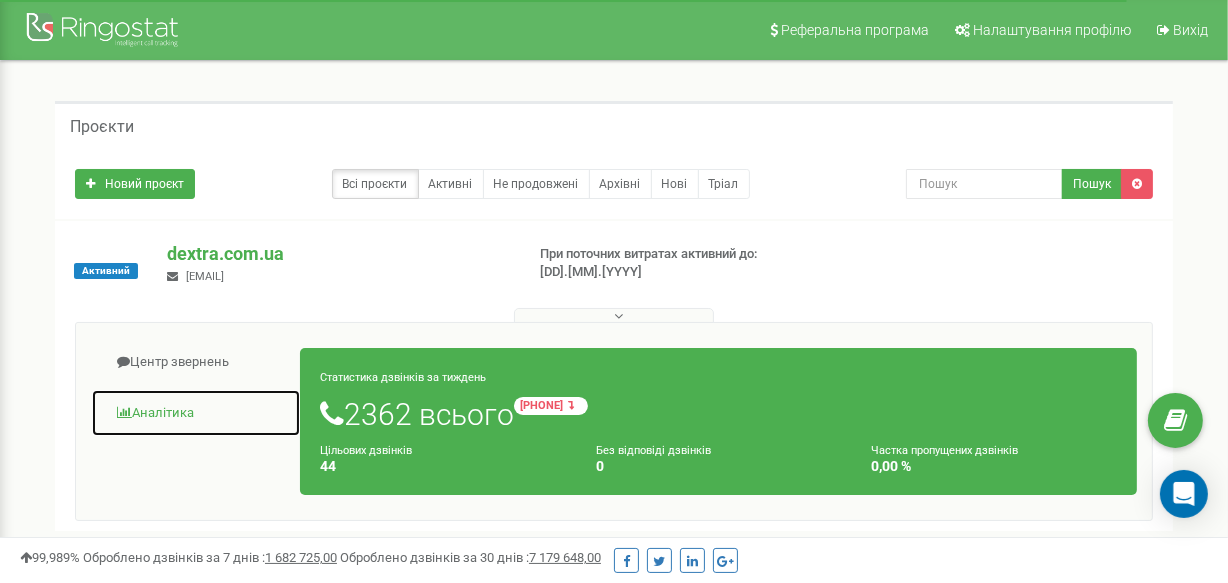 click on "Аналiтика" at bounding box center [196, 413] 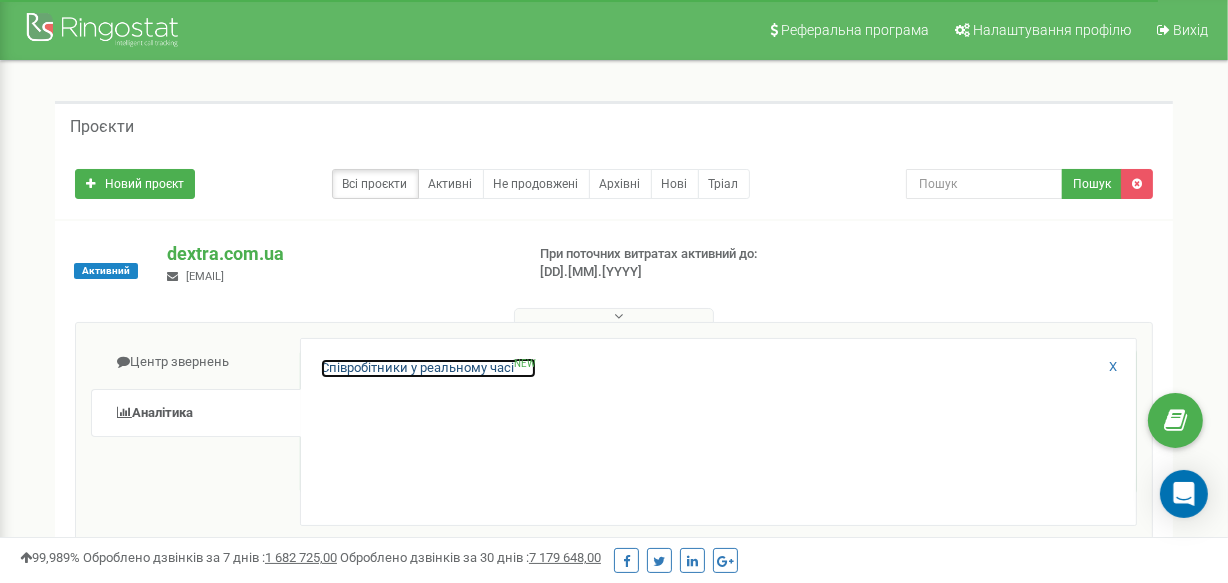 click on "Співробітники у реальному часі  NEW" at bounding box center [428, 368] 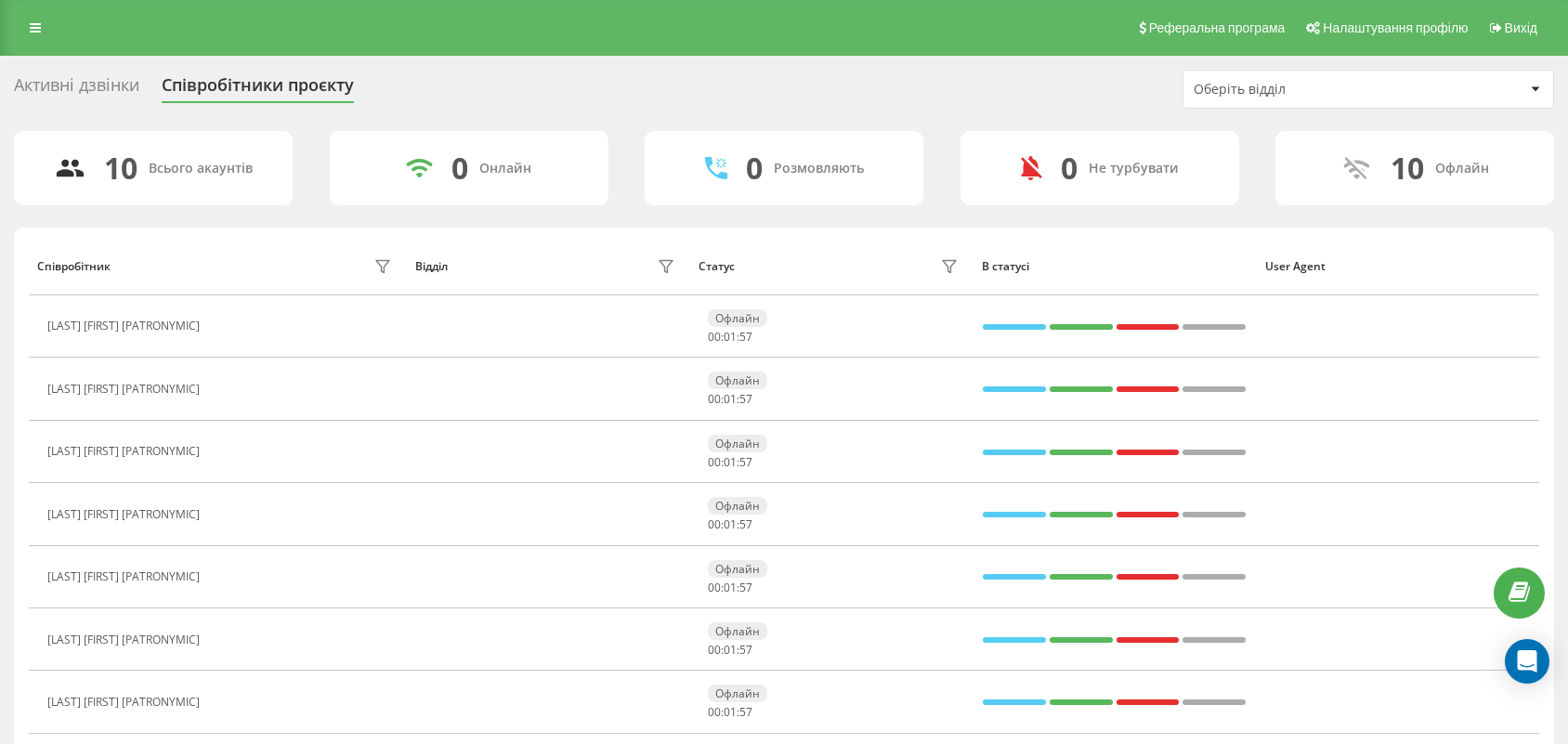 scroll, scrollTop: 0, scrollLeft: 0, axis: both 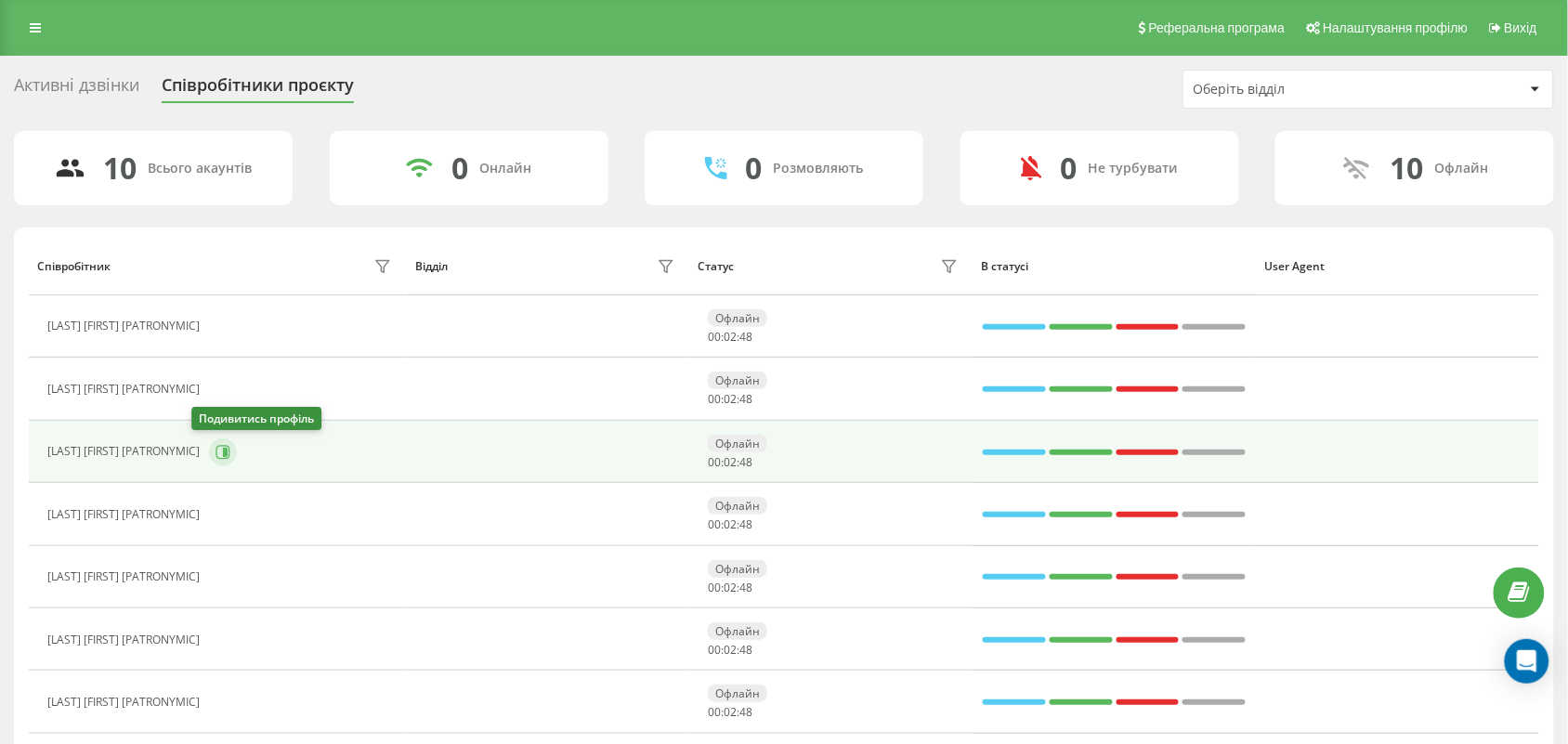 click 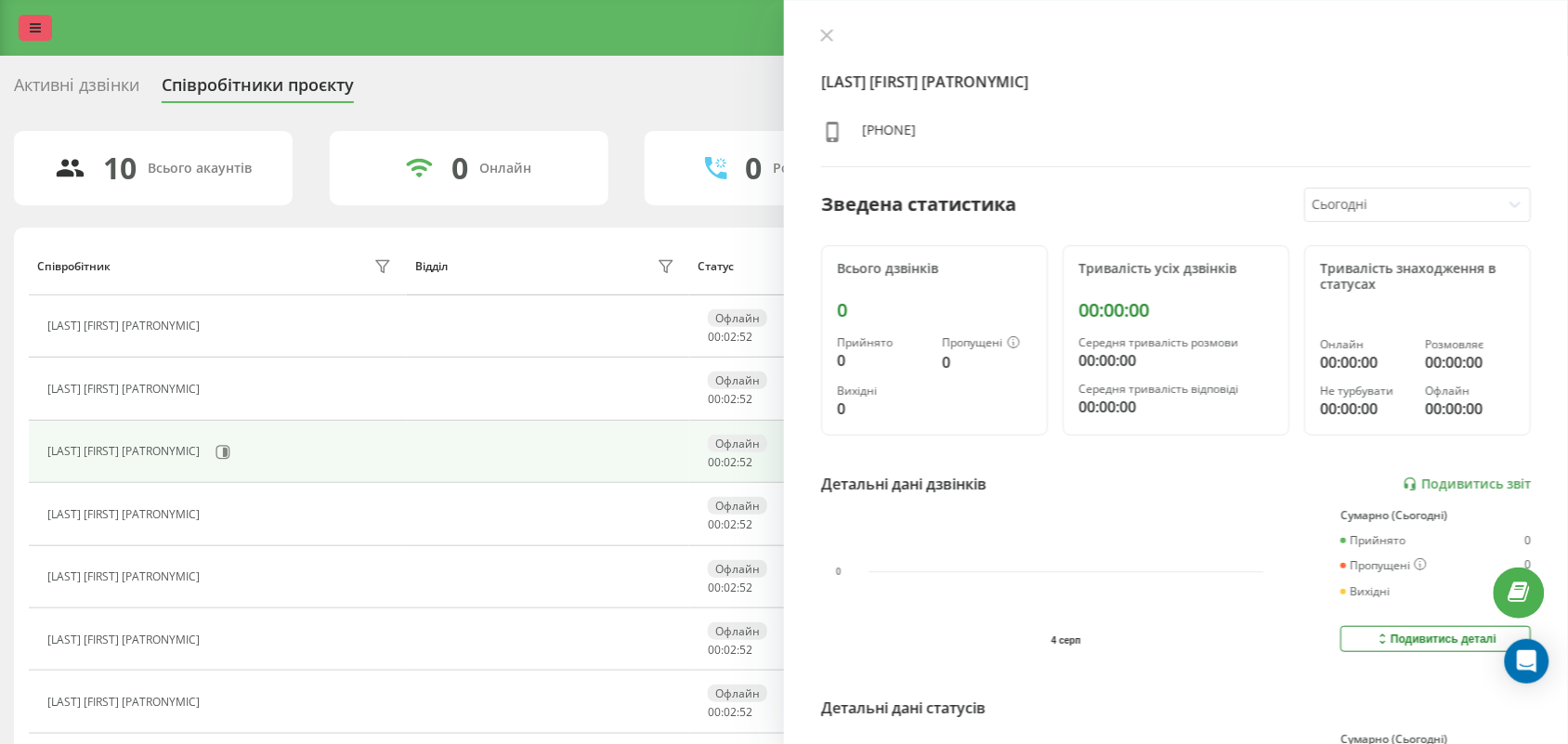click at bounding box center (35, 28) 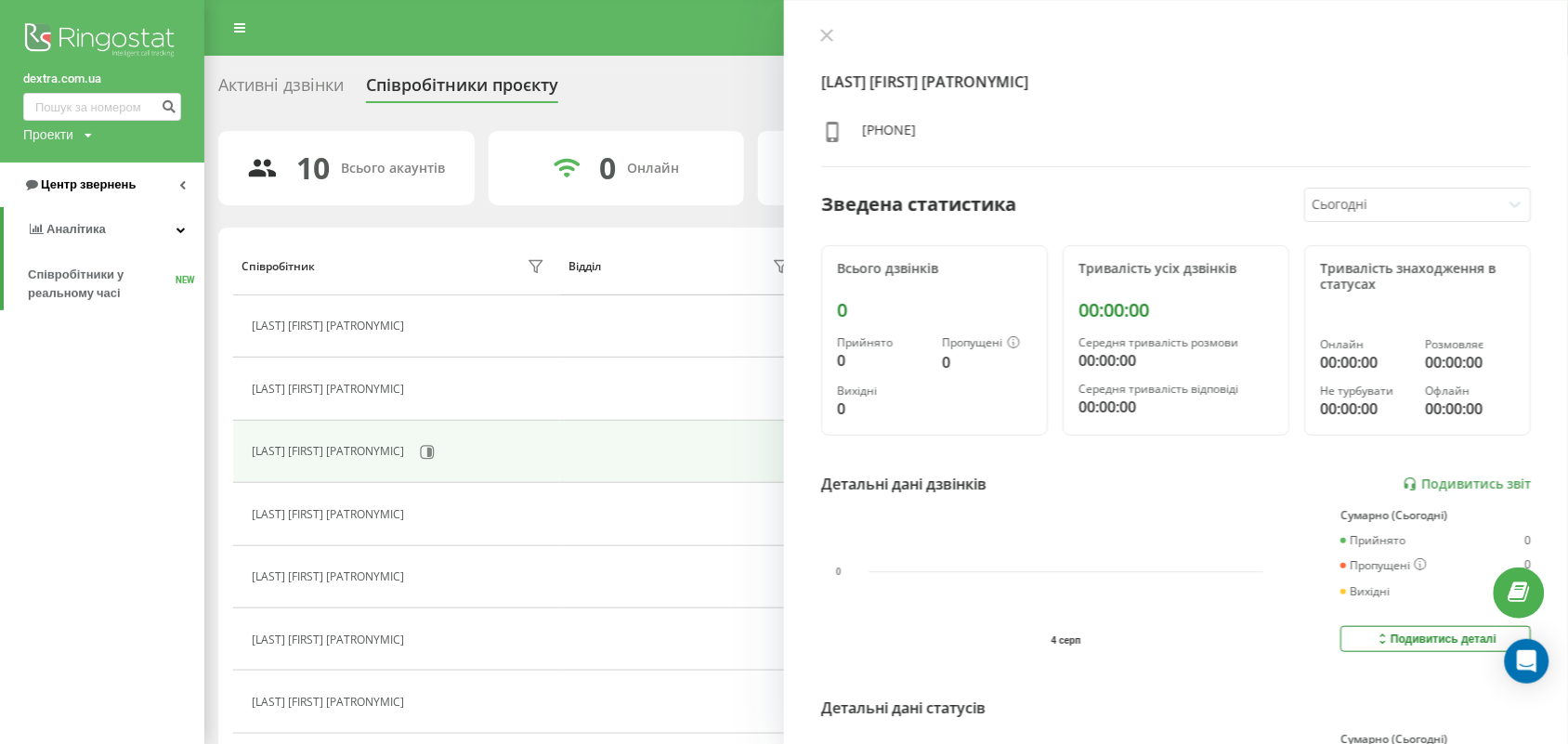 click on "Центр звернень" at bounding box center [102, 185] 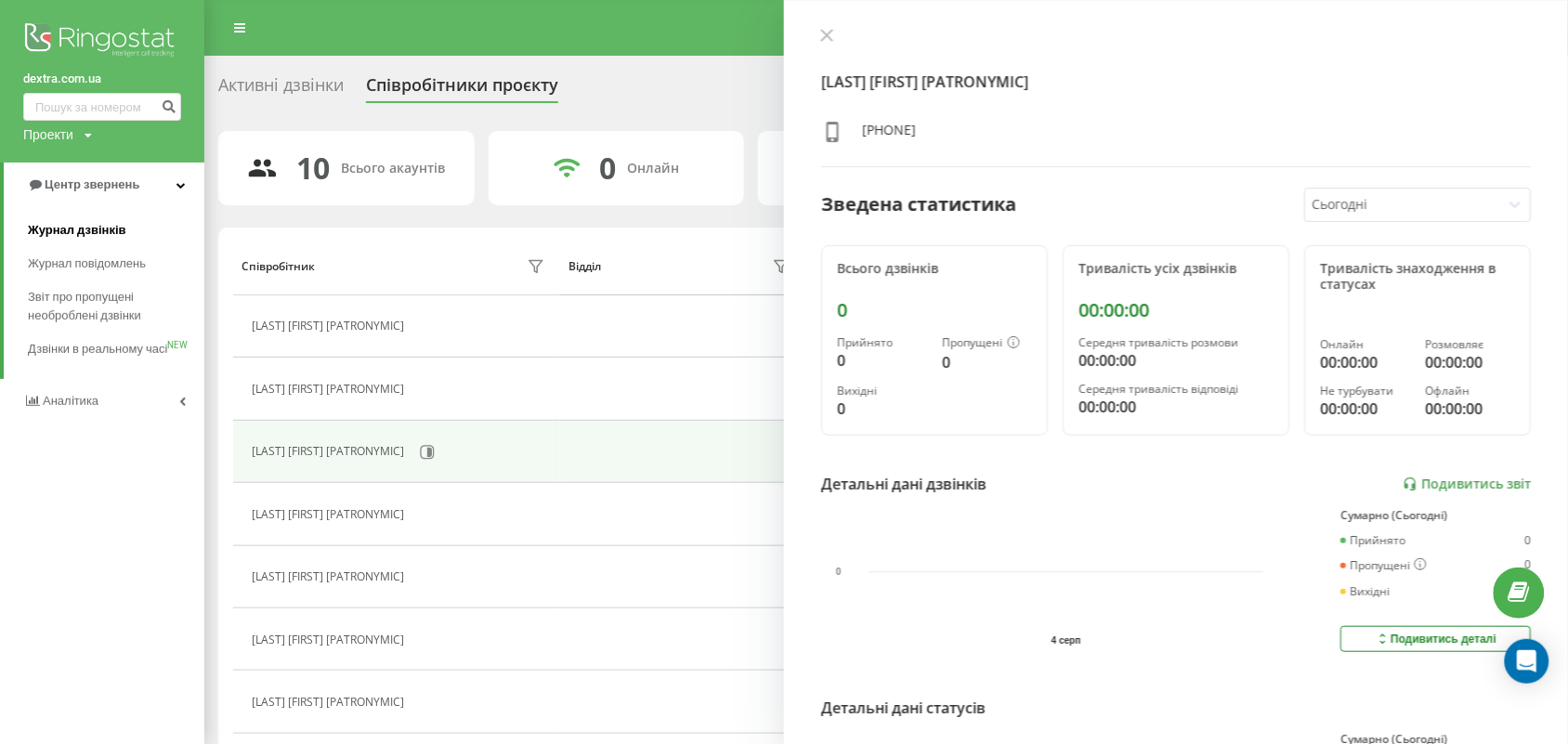 click on "Журнал дзвінків" at bounding box center (77, 230) 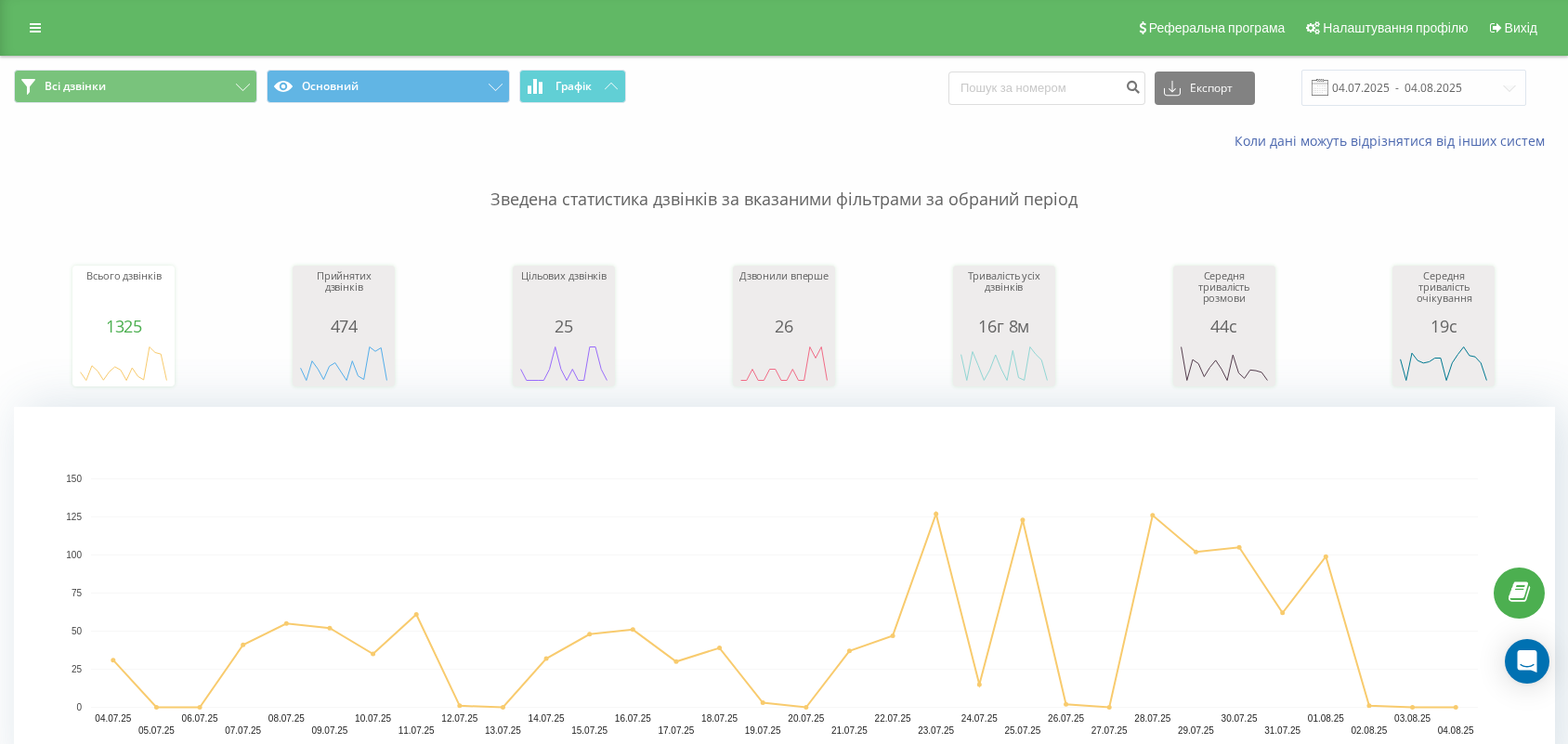 scroll, scrollTop: 0, scrollLeft: 0, axis: both 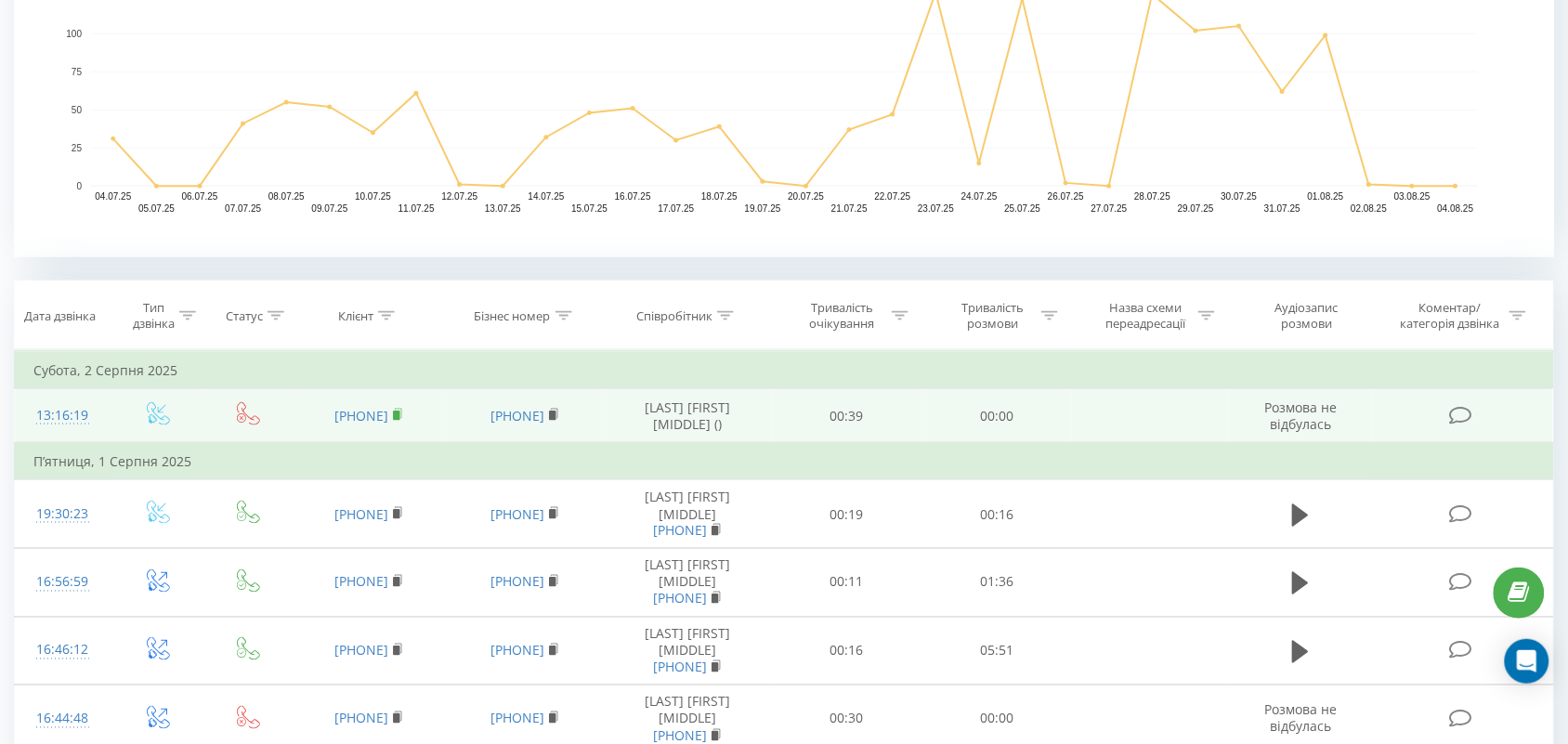 click 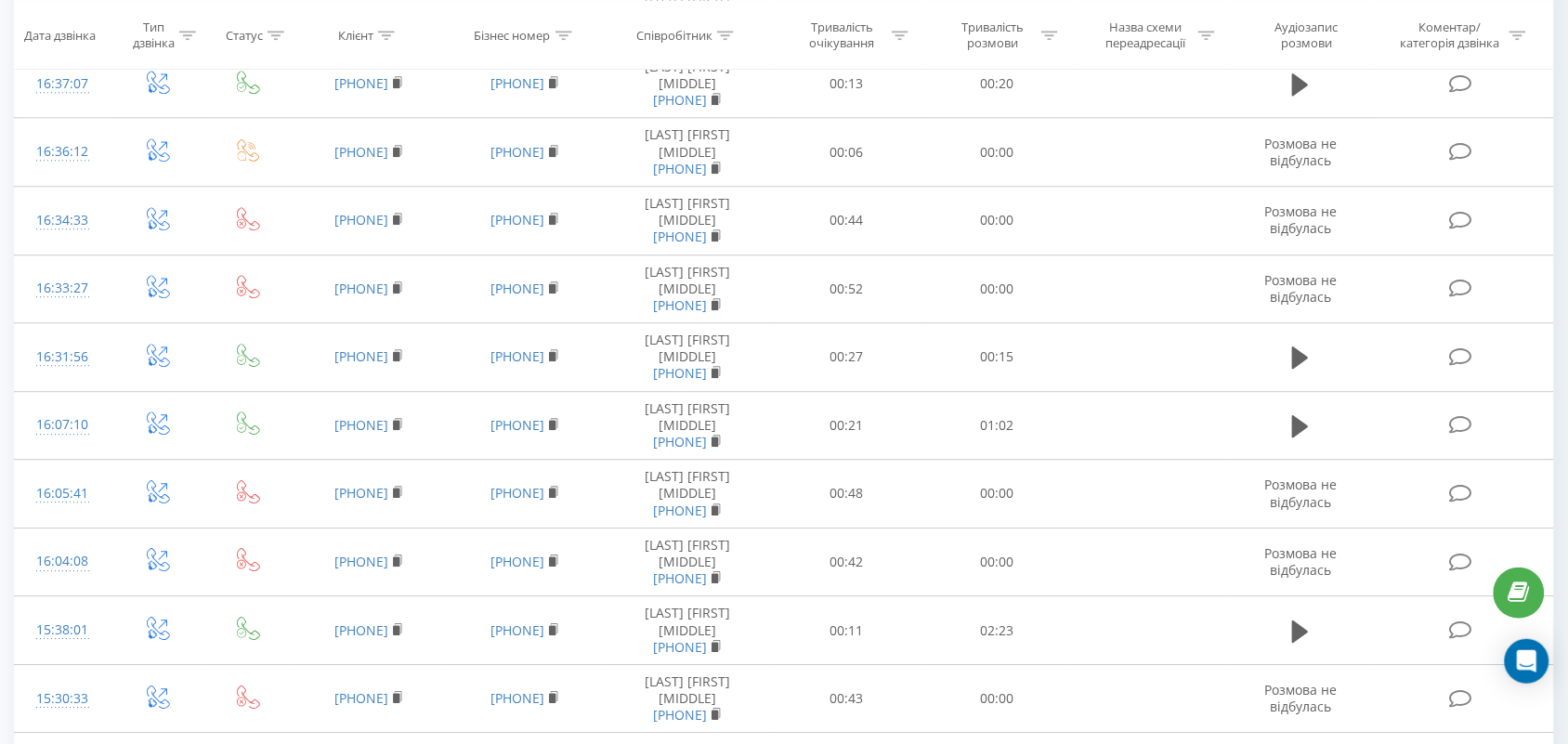 scroll, scrollTop: 0, scrollLeft: 0, axis: both 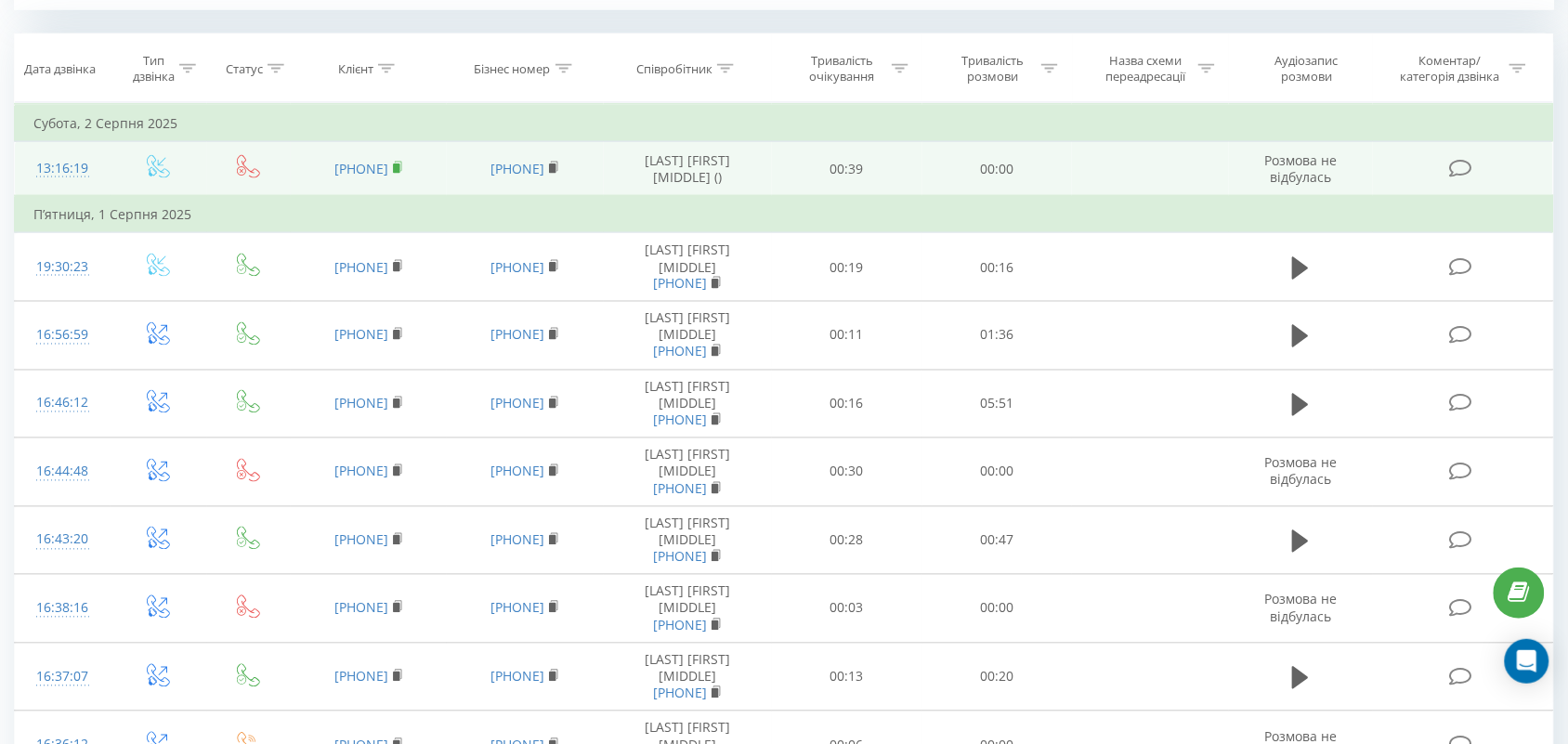 click 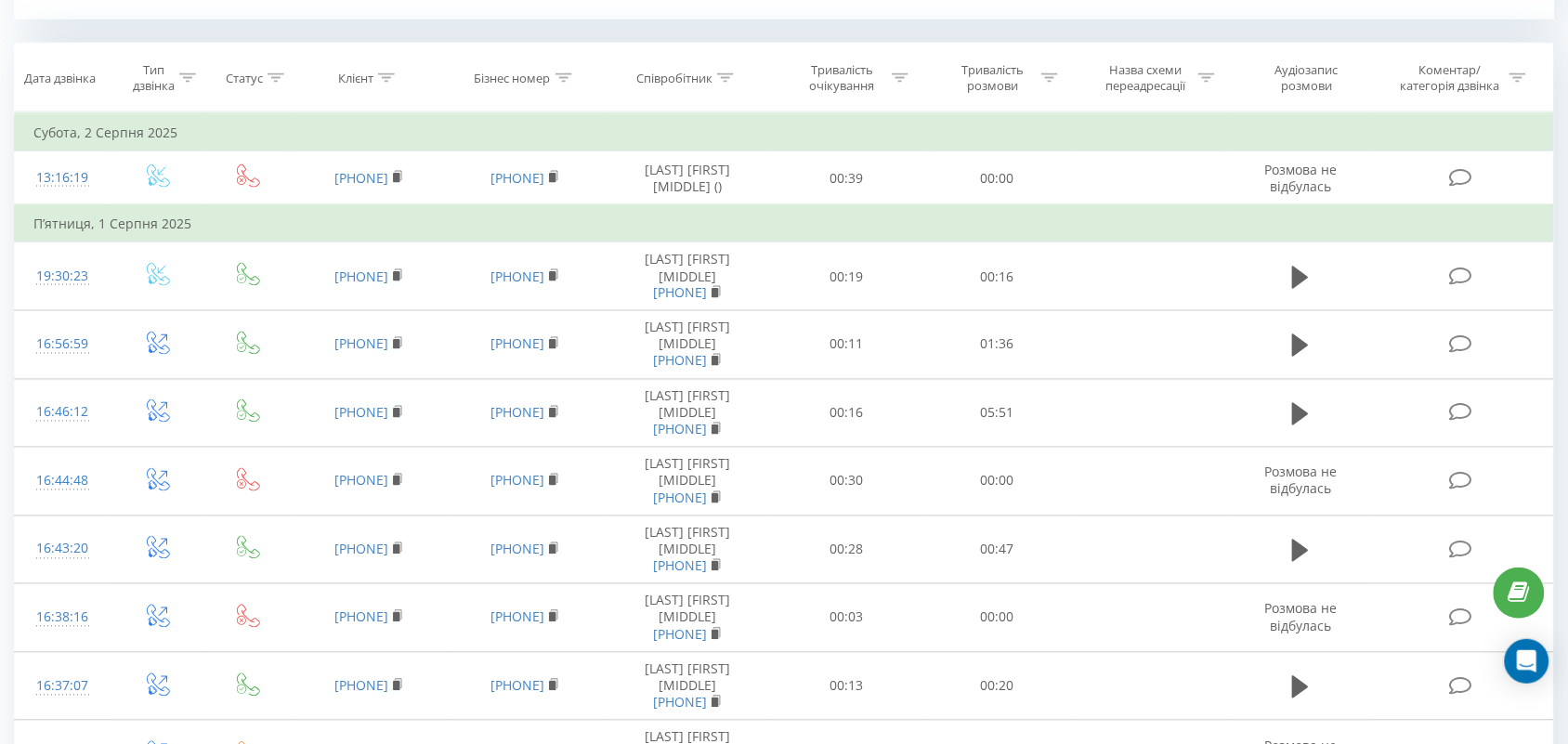 scroll, scrollTop: 0, scrollLeft: 0, axis: both 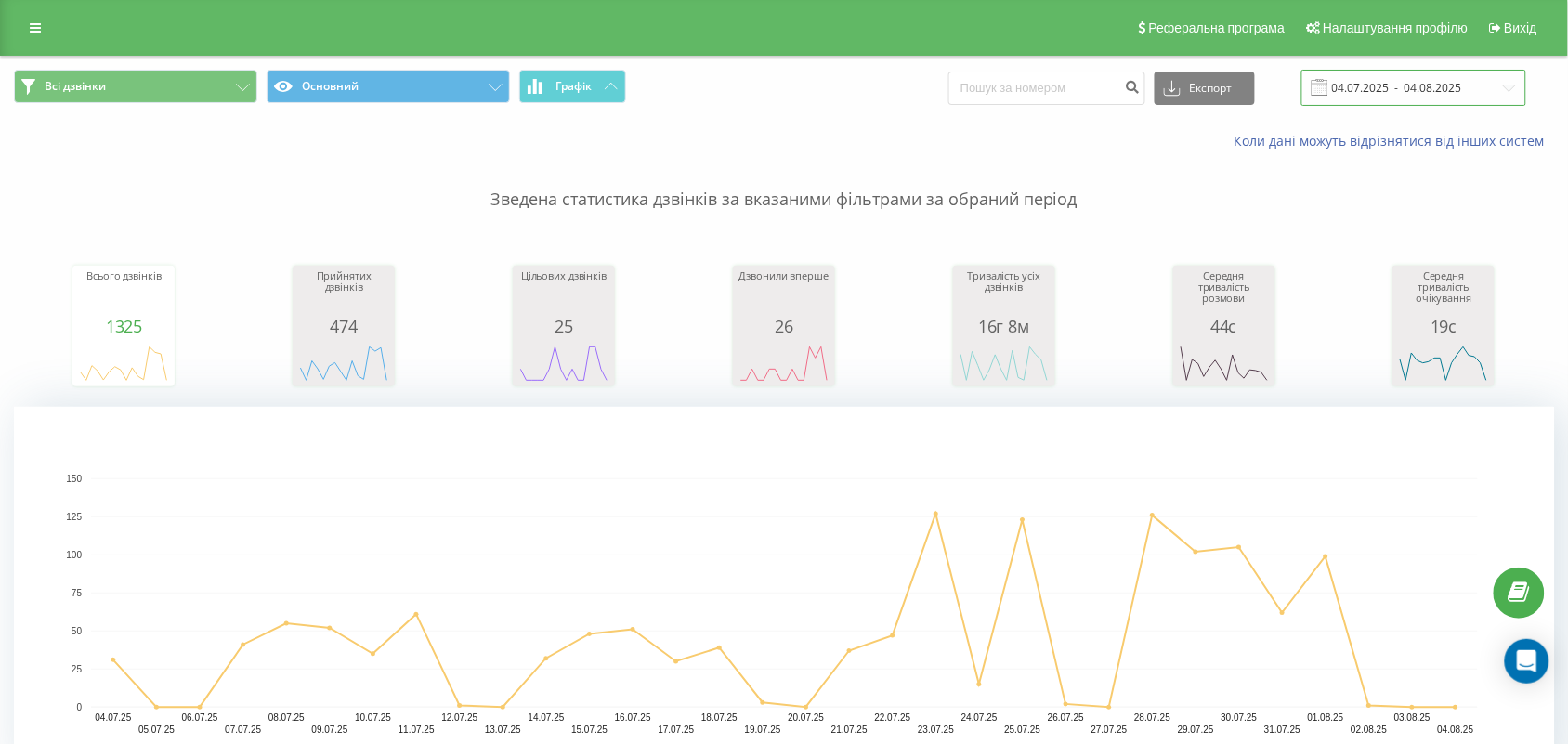 click on "04.07.2025  -  04.08.2025" at bounding box center [1414, 87] 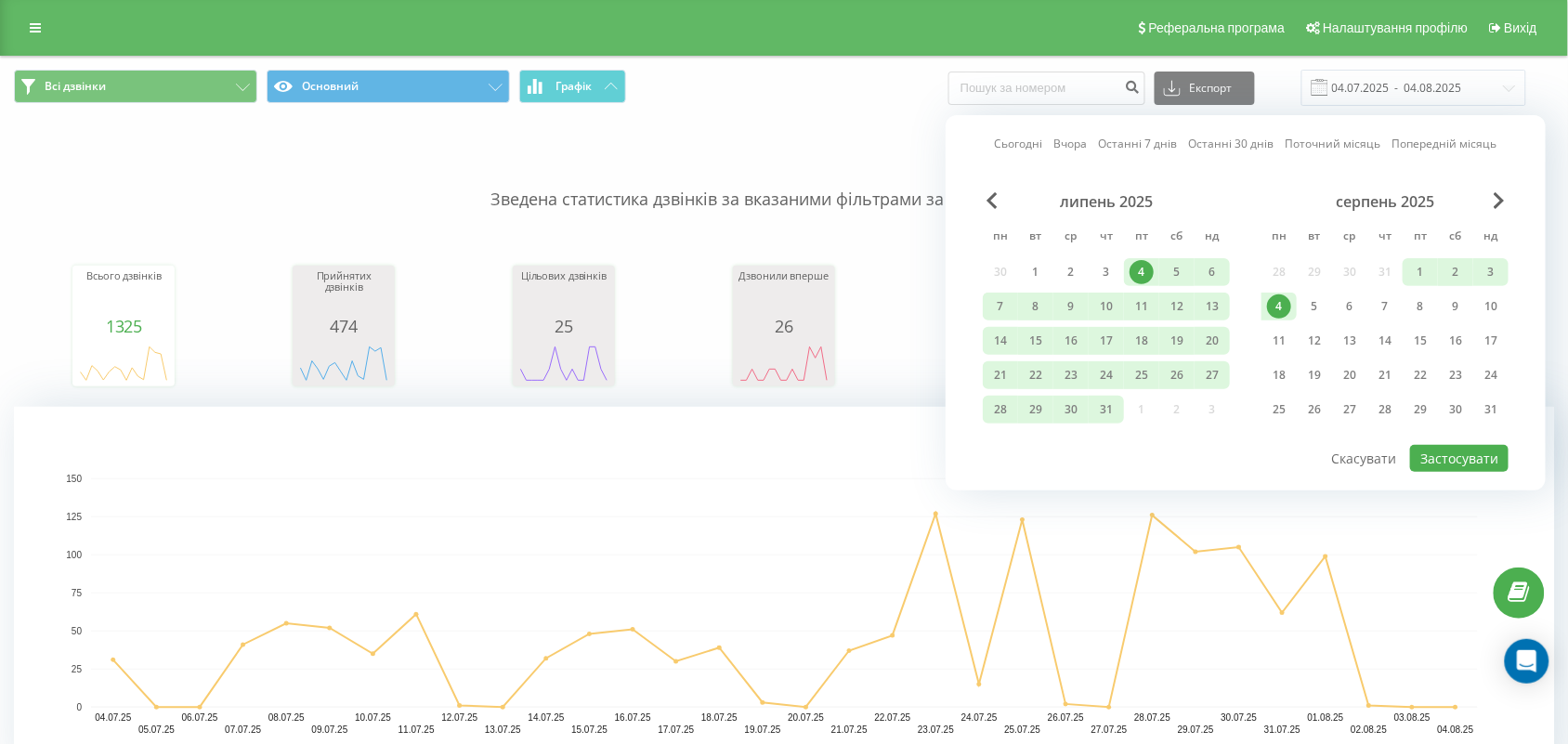 click on "4" at bounding box center (1279, 307) 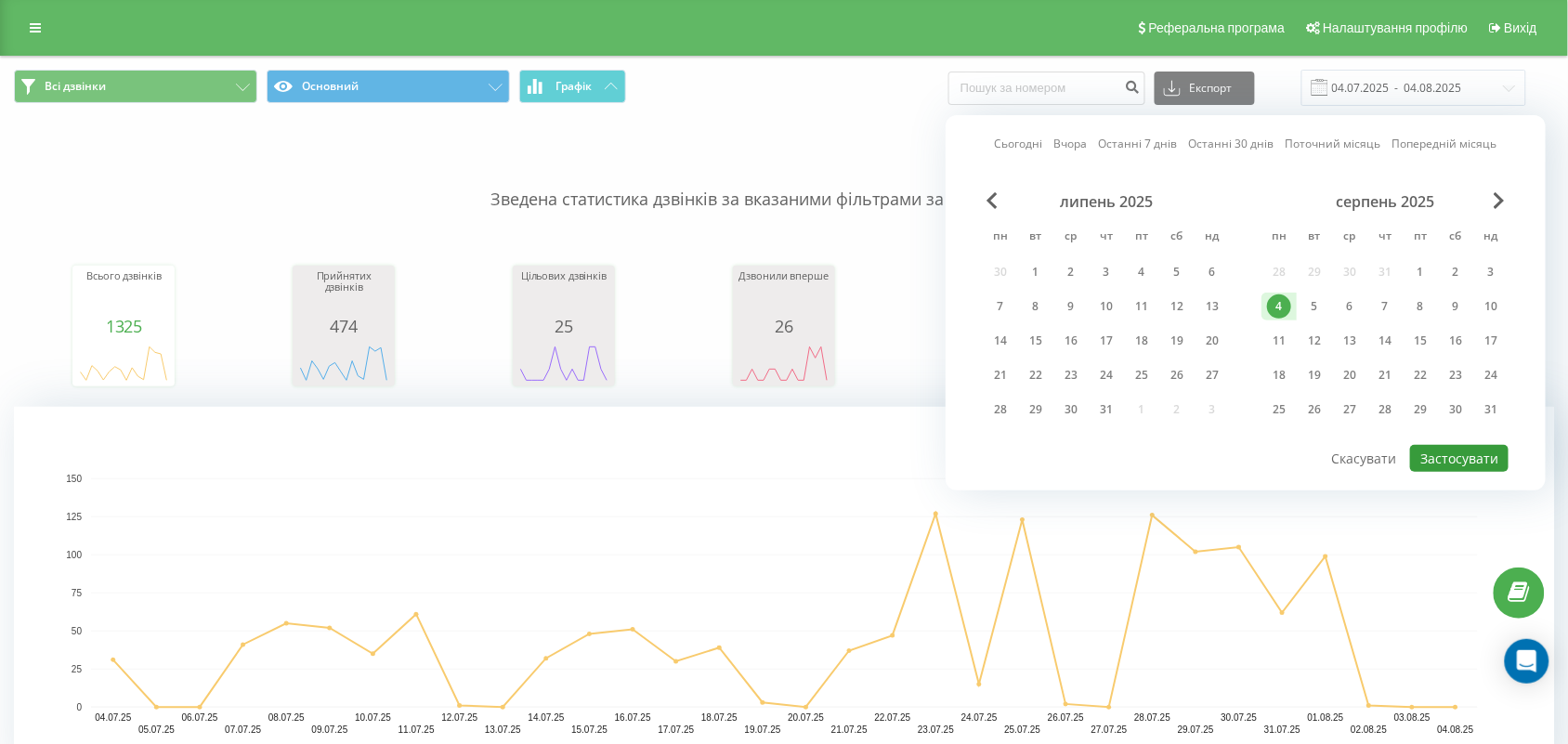 click on "Застосувати" at bounding box center [1459, 458] 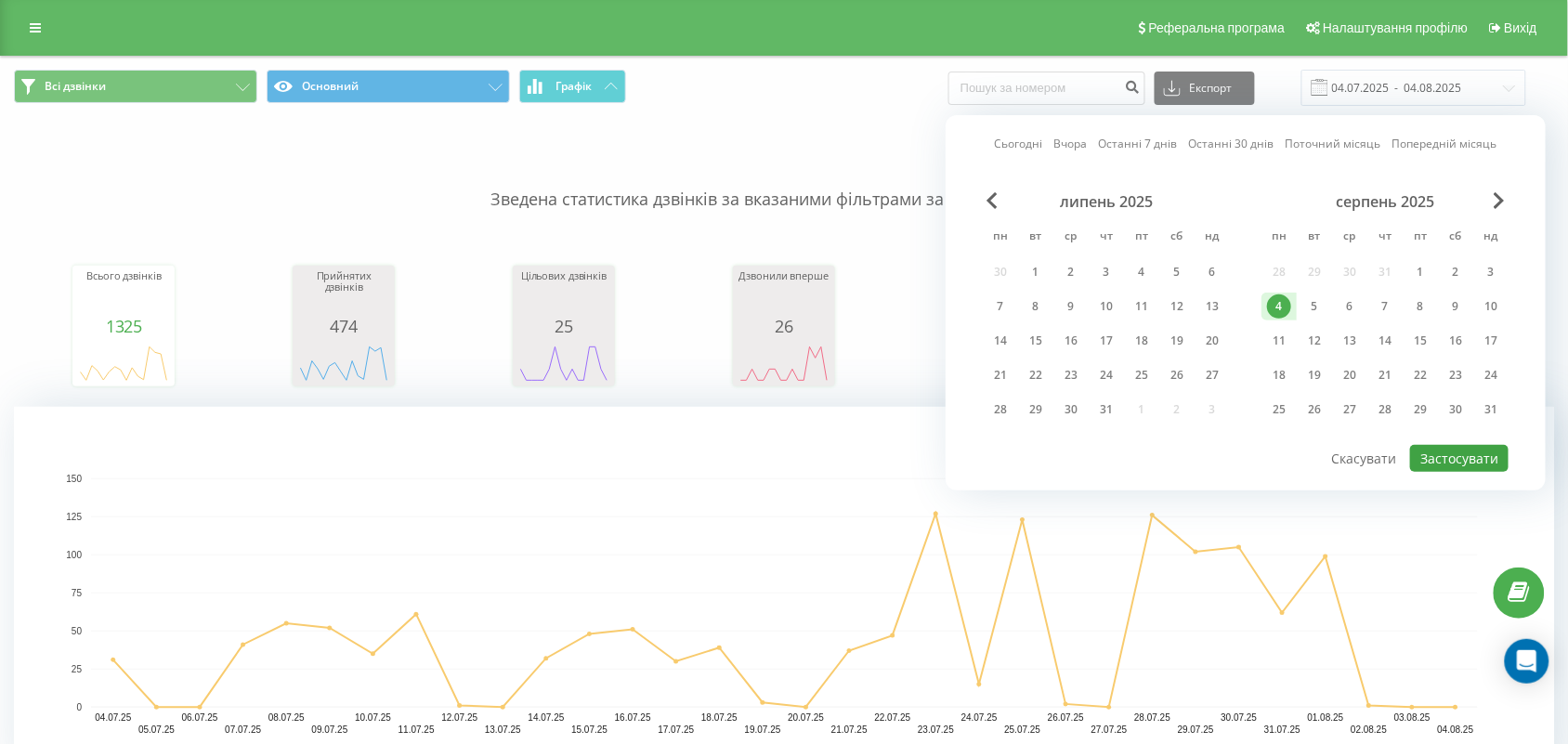 type on "04.08.2025  -  04.08.2025" 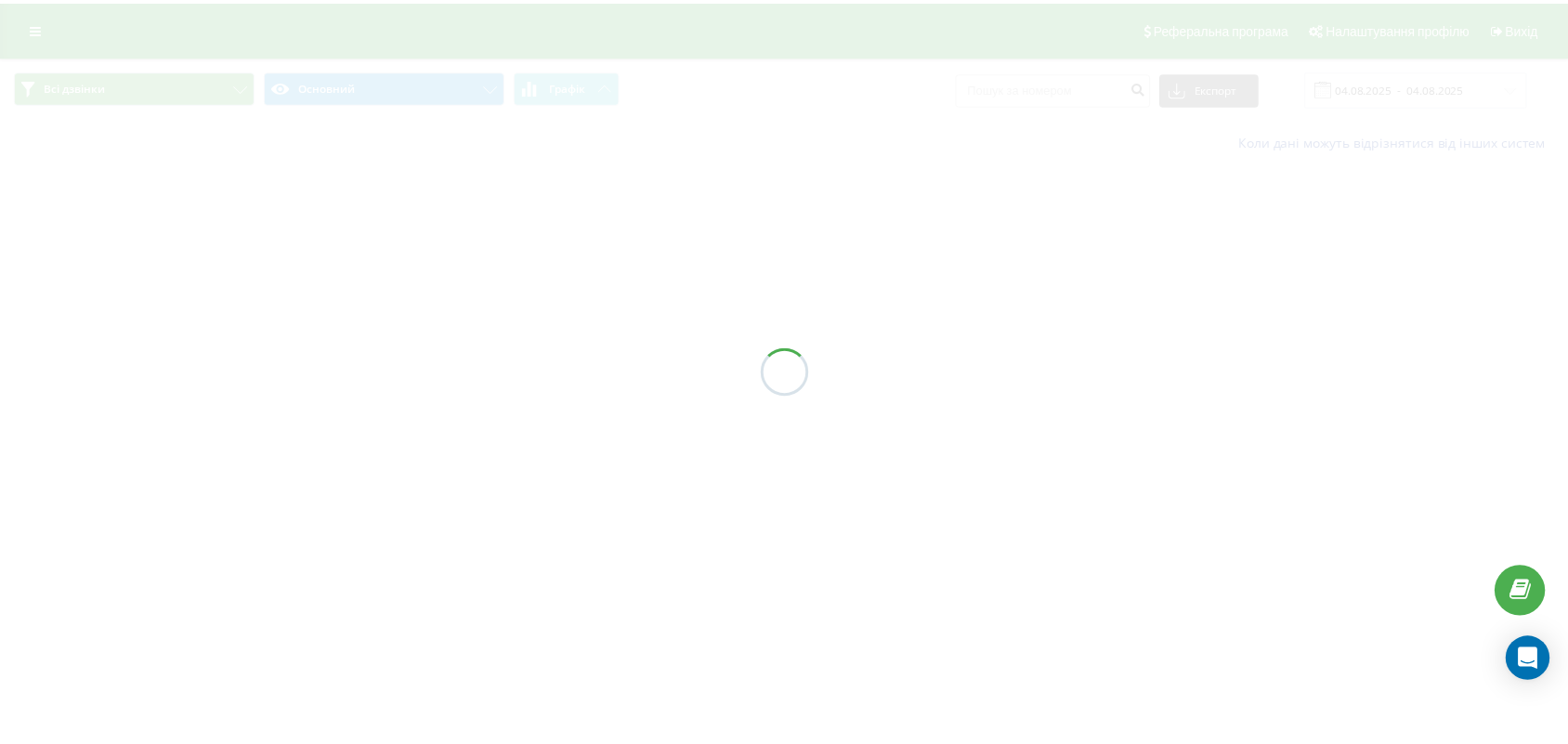 scroll, scrollTop: 0, scrollLeft: 0, axis: both 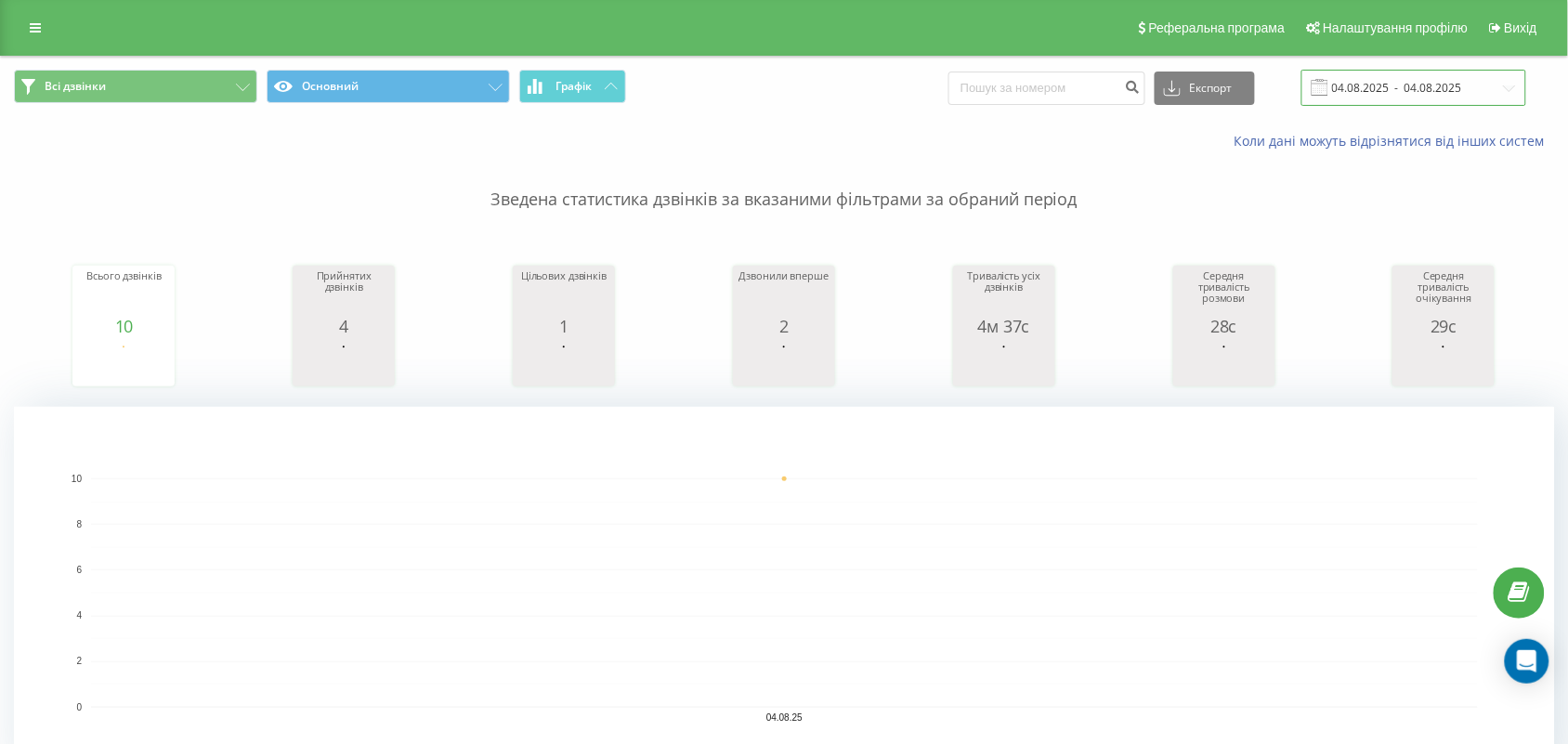 click on "04.08.2025  -  04.08.2025" at bounding box center (1414, 87) 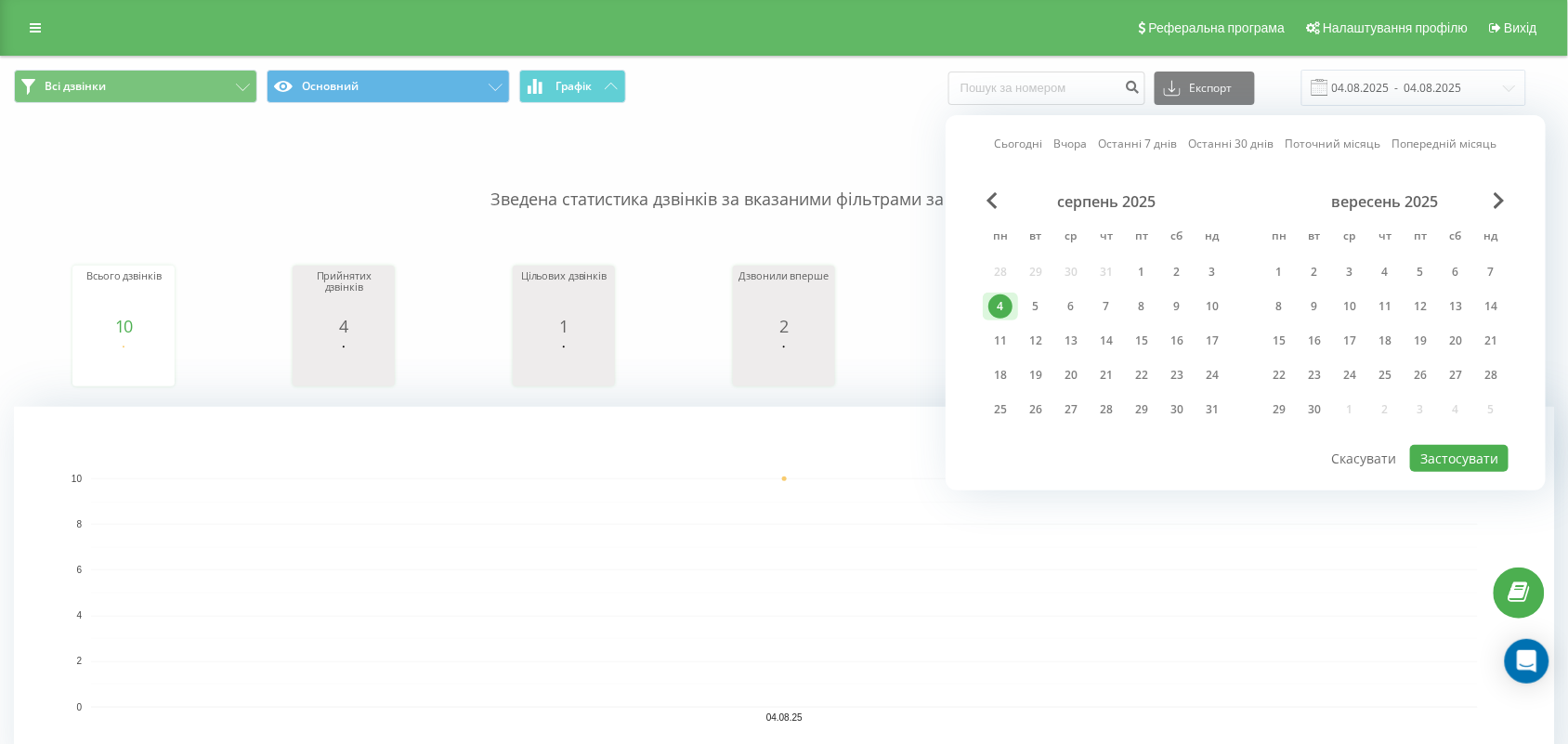 click on "4" at bounding box center (1000, 307) 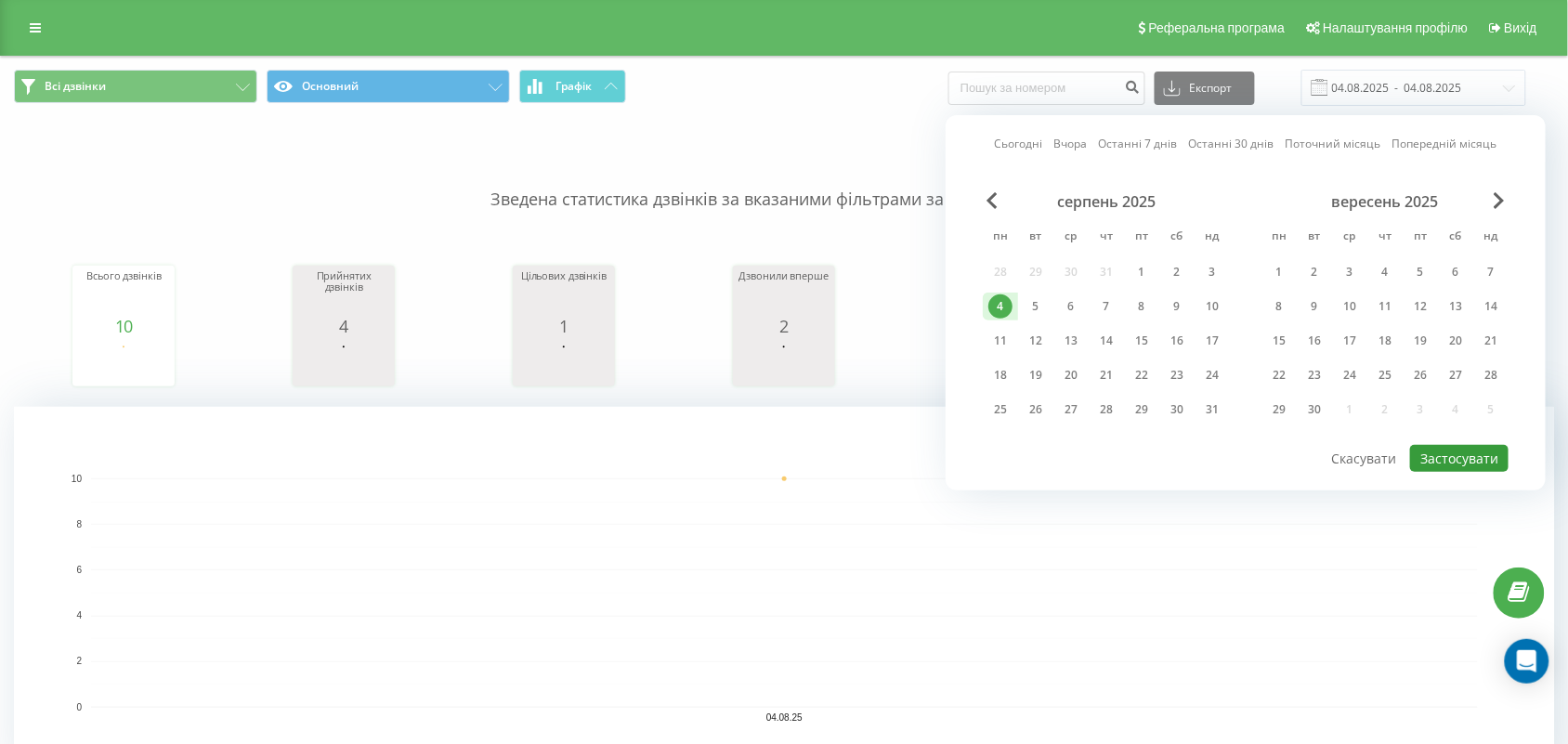 click on "Застосувати" at bounding box center [1459, 458] 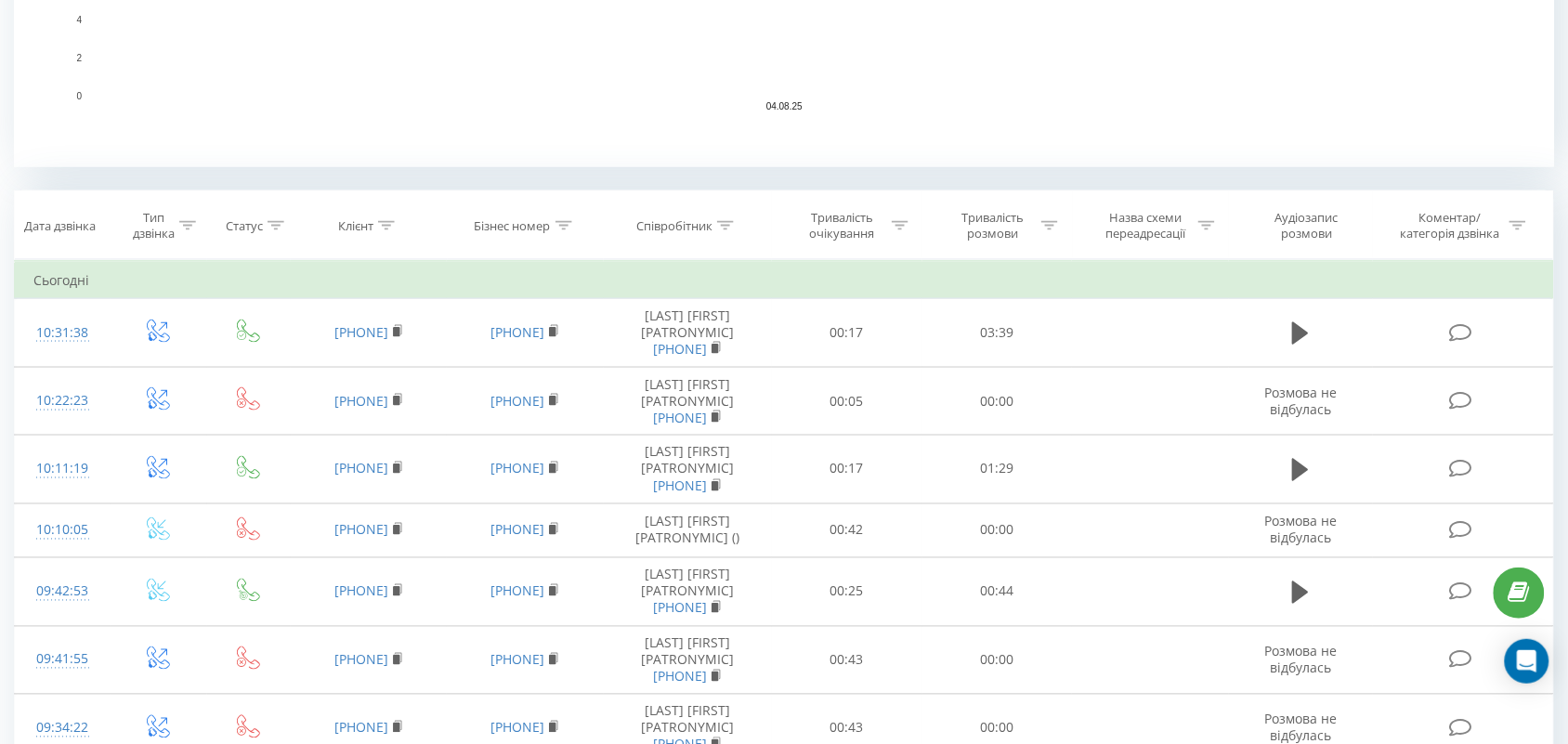 scroll, scrollTop: 614, scrollLeft: 0, axis: vertical 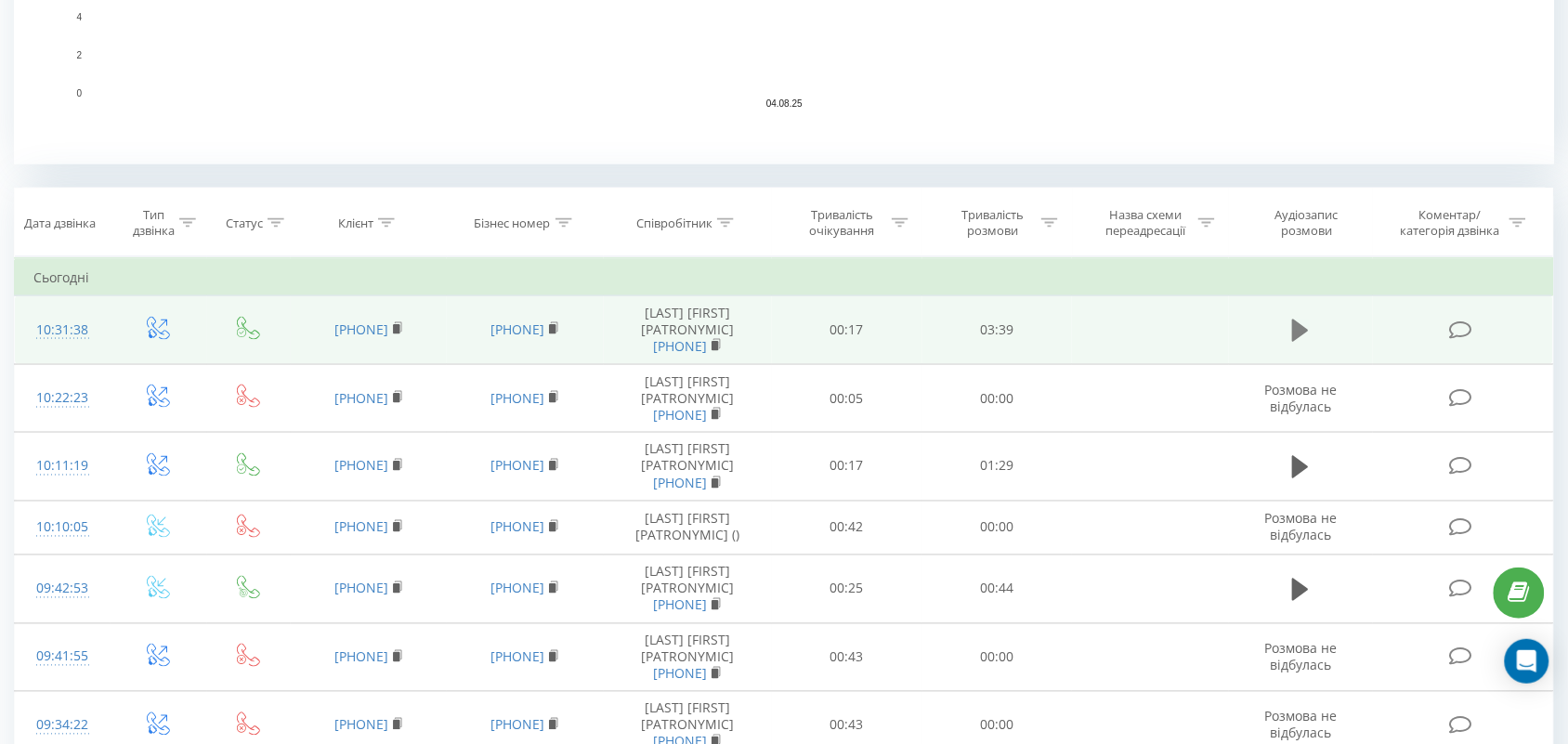 click 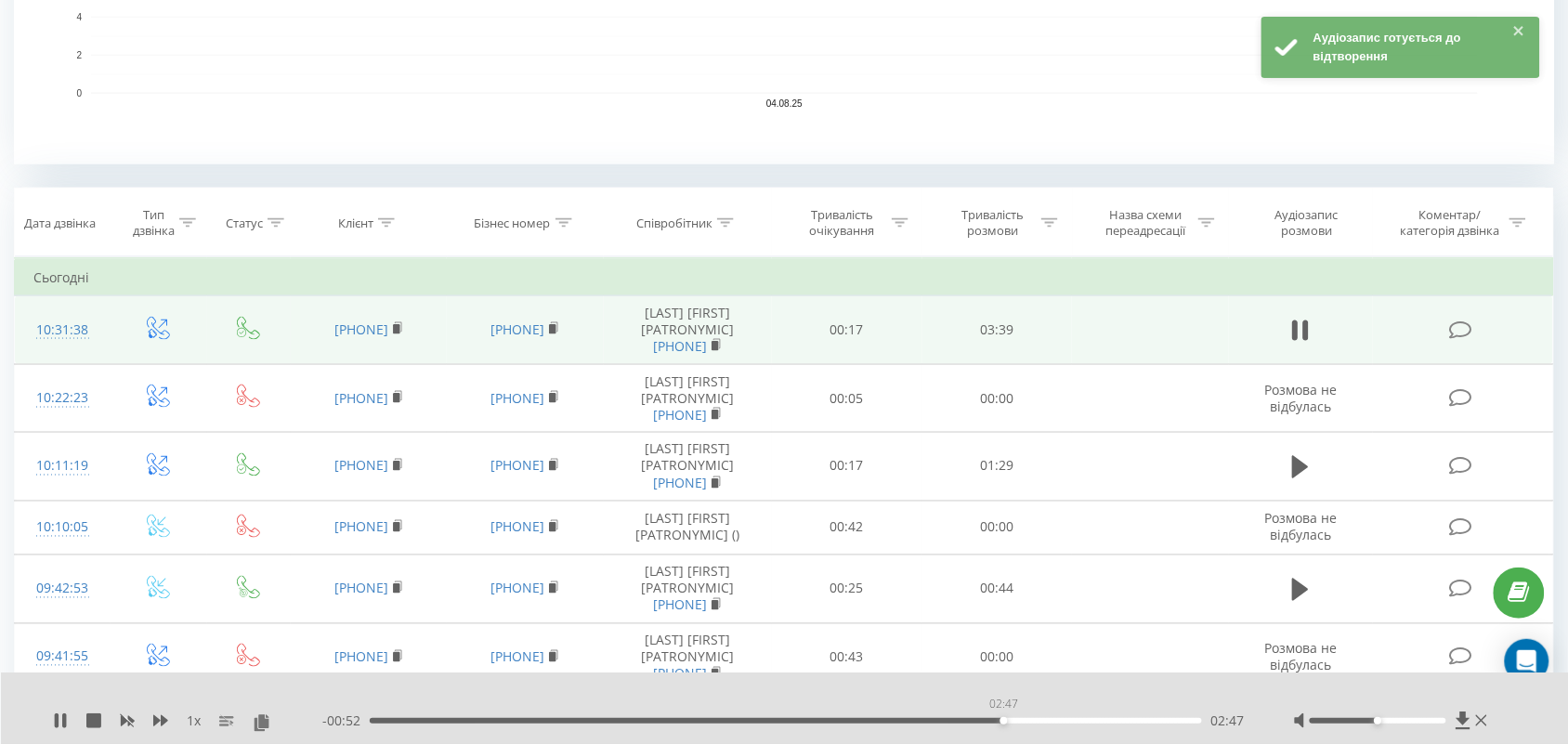 click on "02:47" at bounding box center [786, 721] 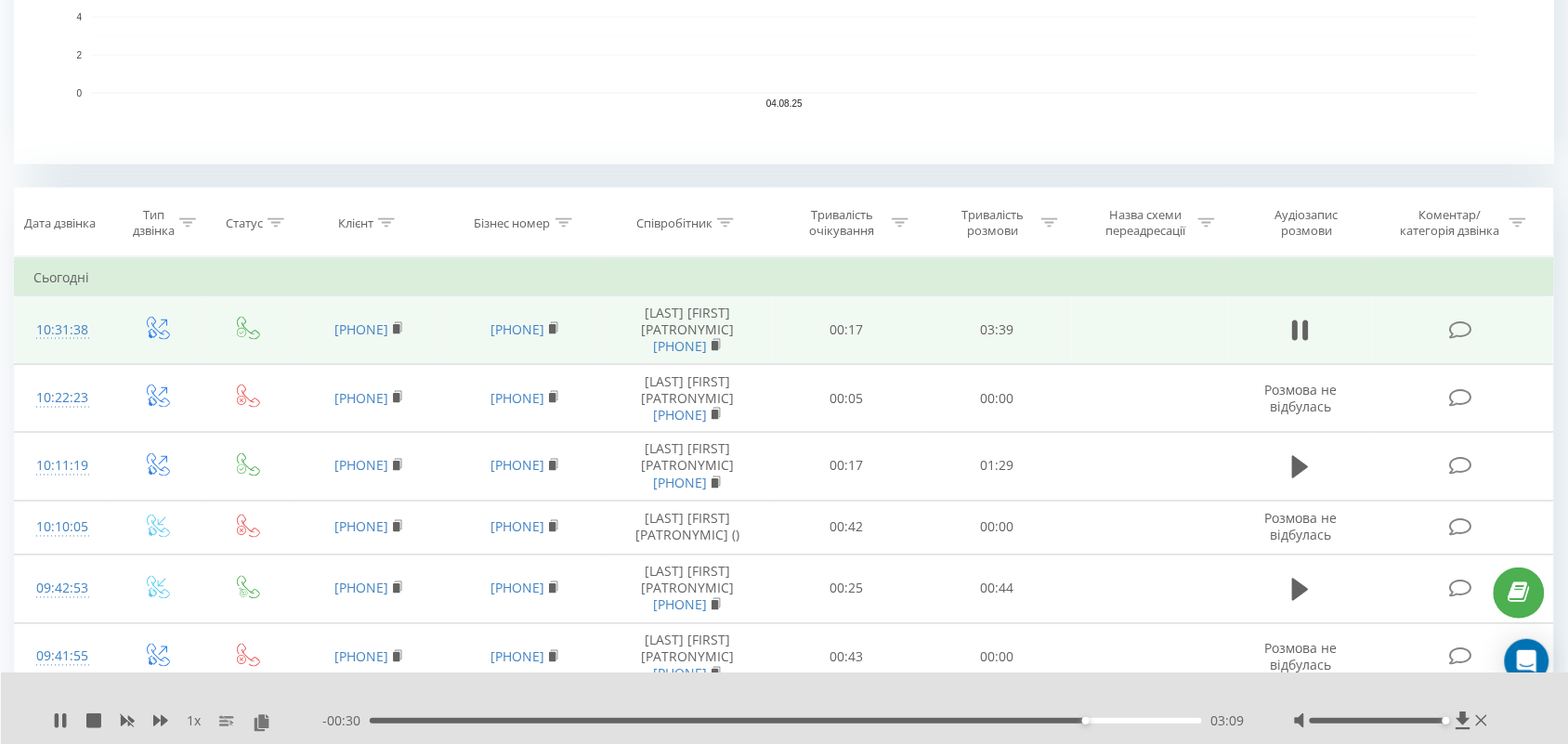 drag, startPoint x: 1401, startPoint y: 721, endPoint x: 1455, endPoint y: 720, distance: 54.00926 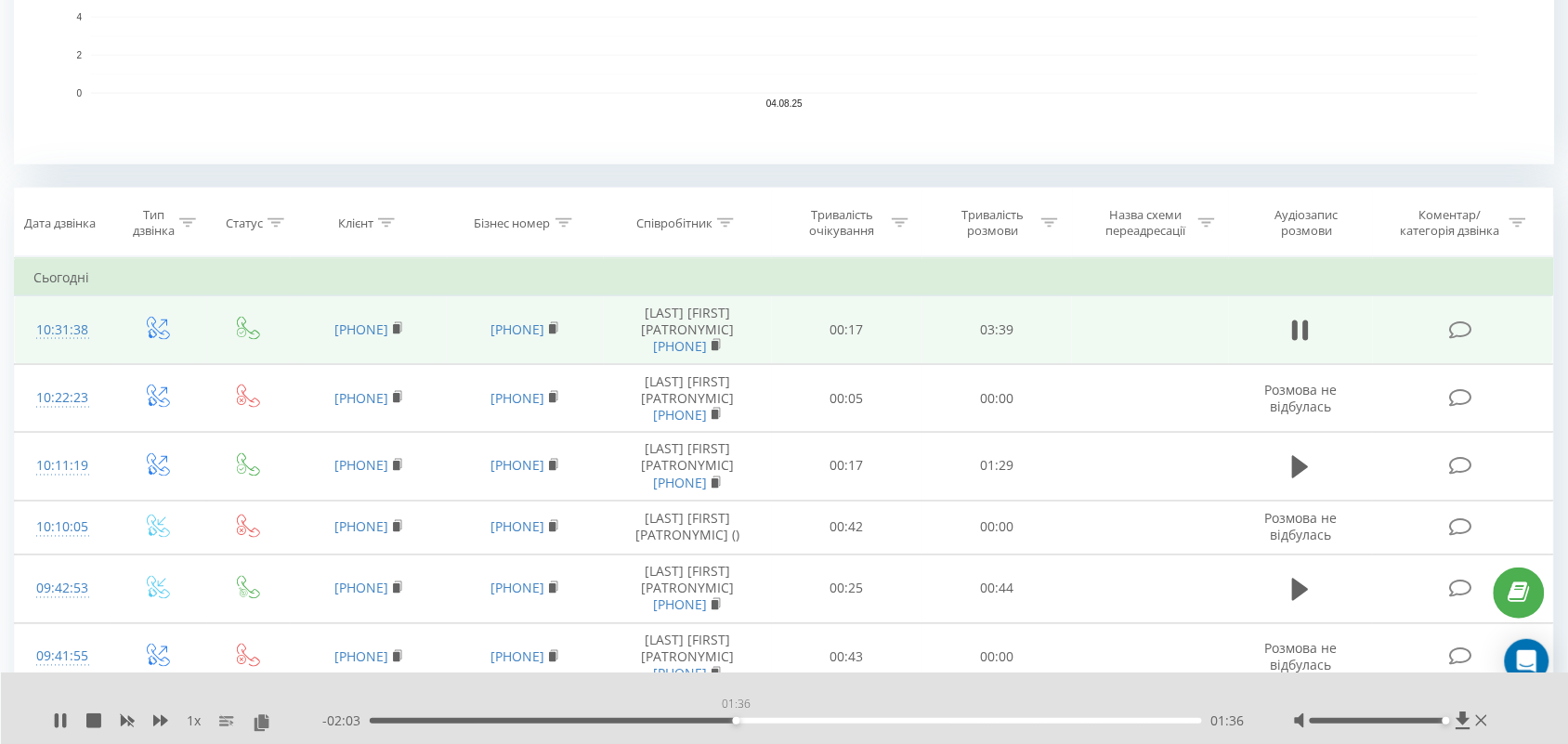 click on "01:36" at bounding box center (786, 721) 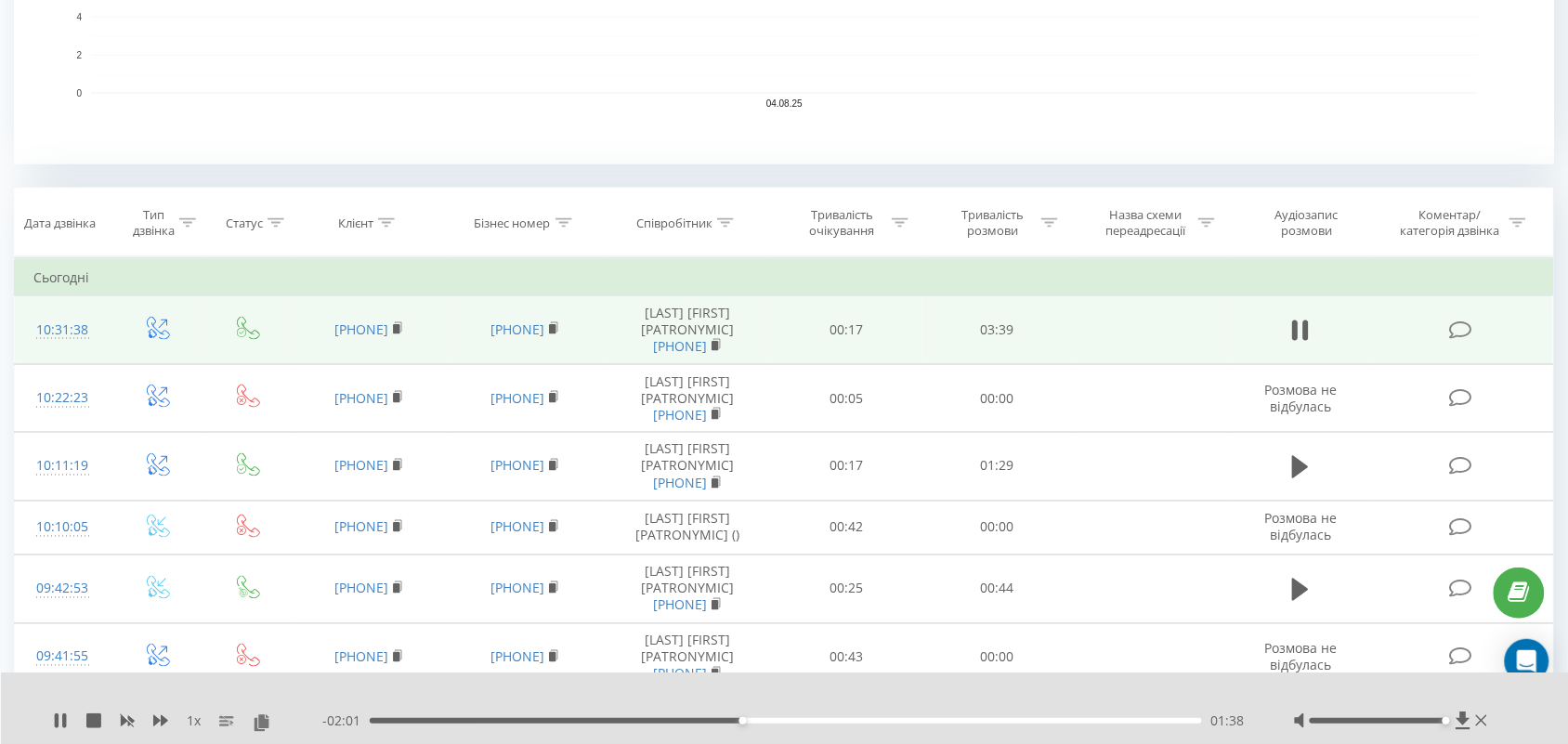 click on "01:38" at bounding box center (786, 721) 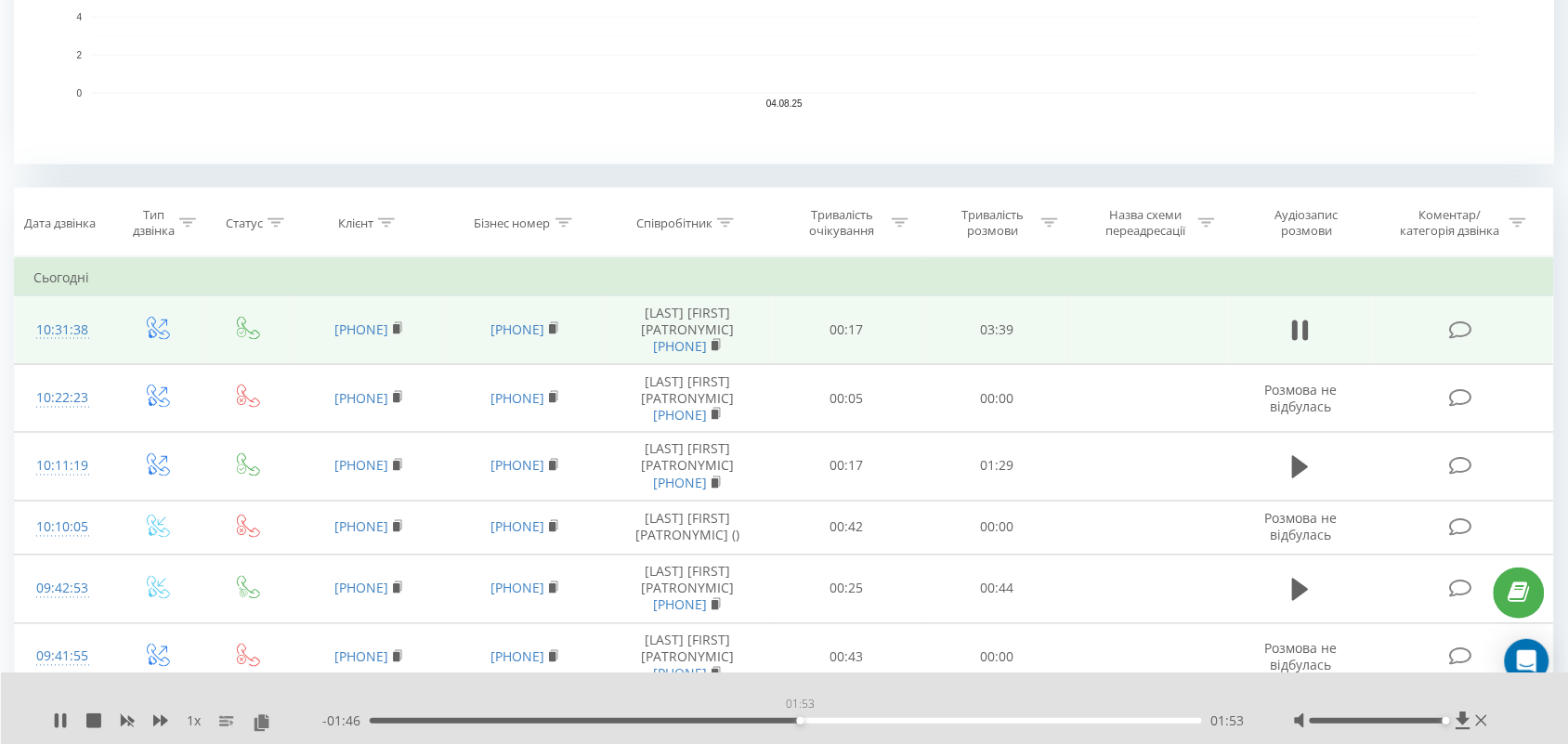 click on "01:53" at bounding box center [786, 721] 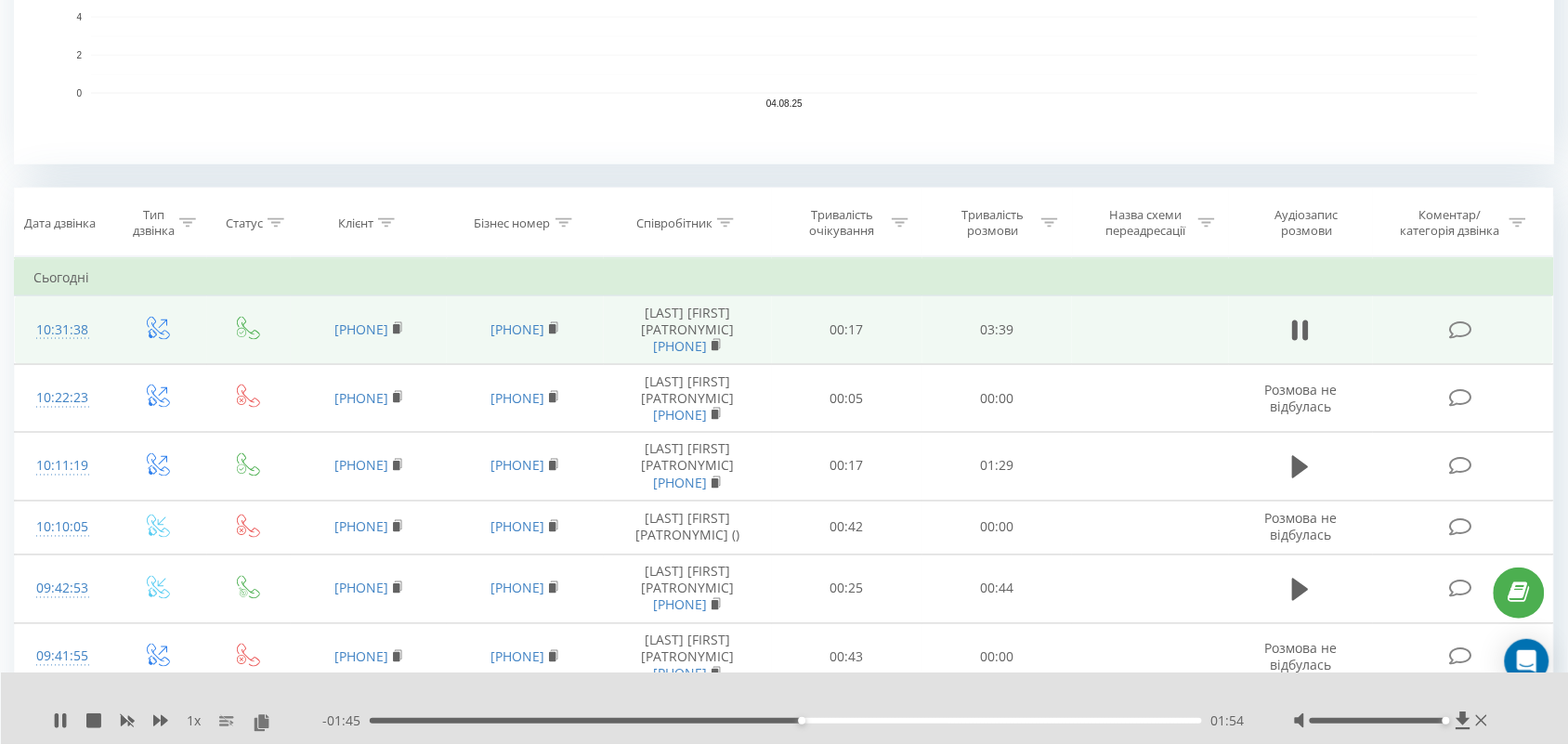 click on "01:54" at bounding box center (786, 721) 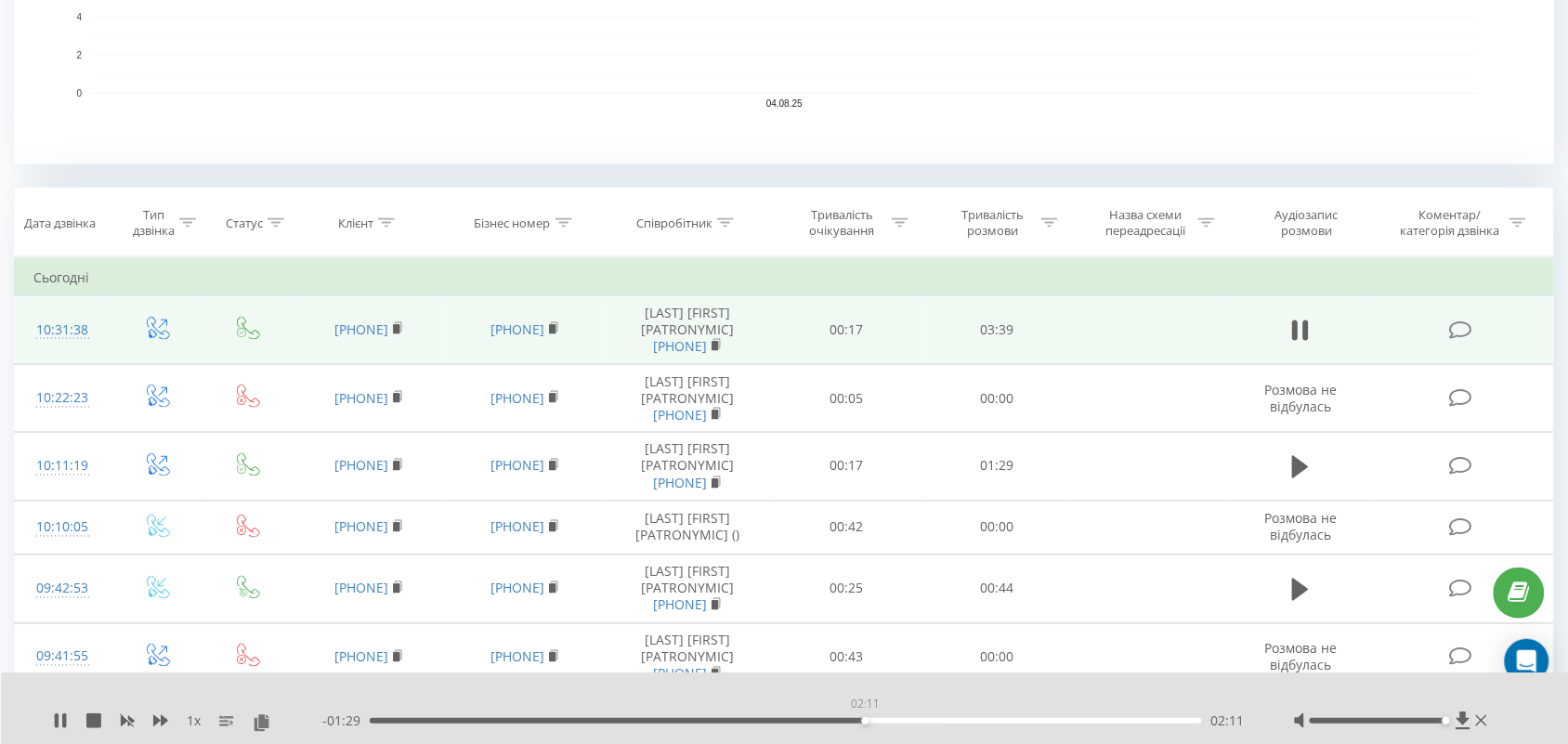 click on "02:11" at bounding box center (786, 721) 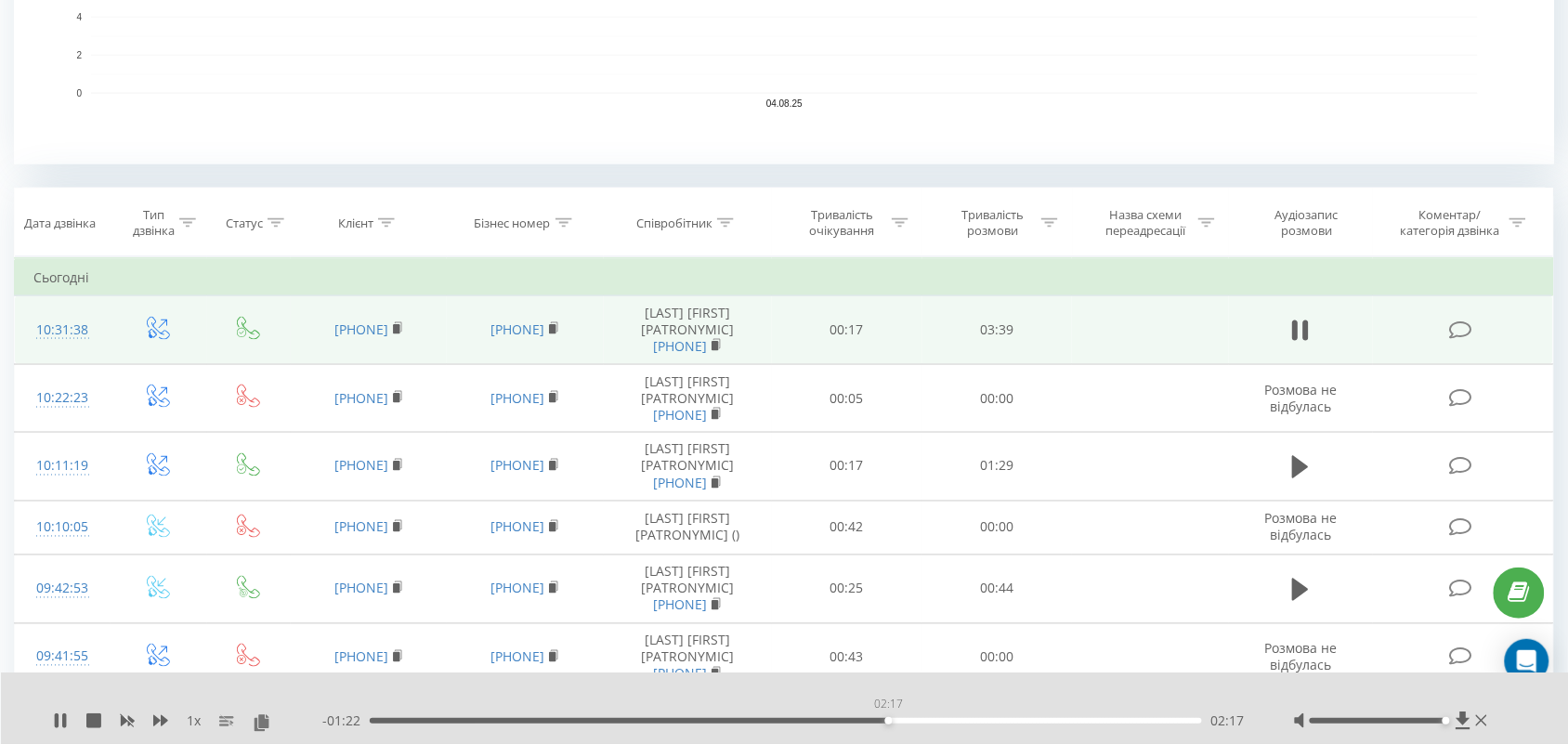 click on "02:17" at bounding box center [786, 721] 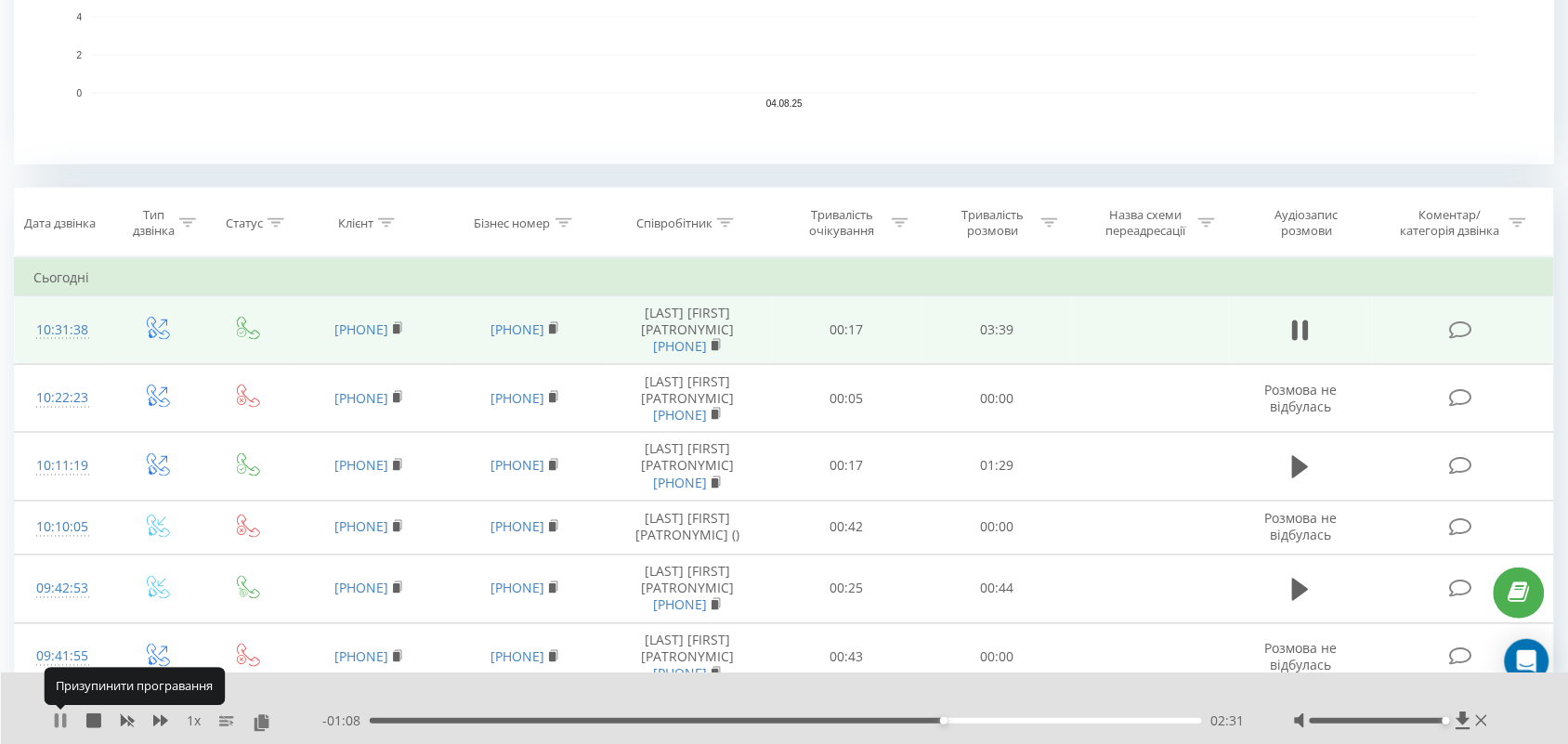 click 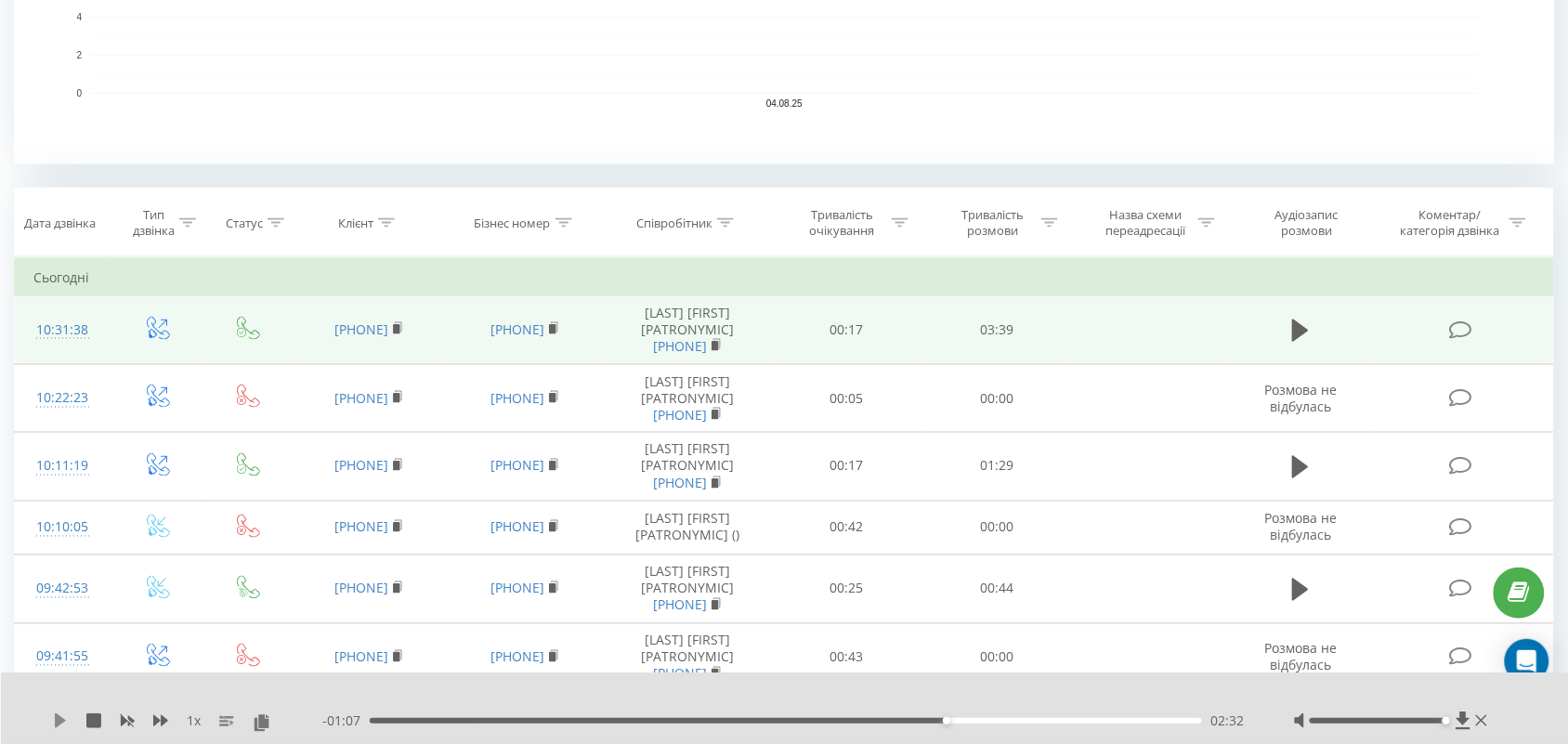 click 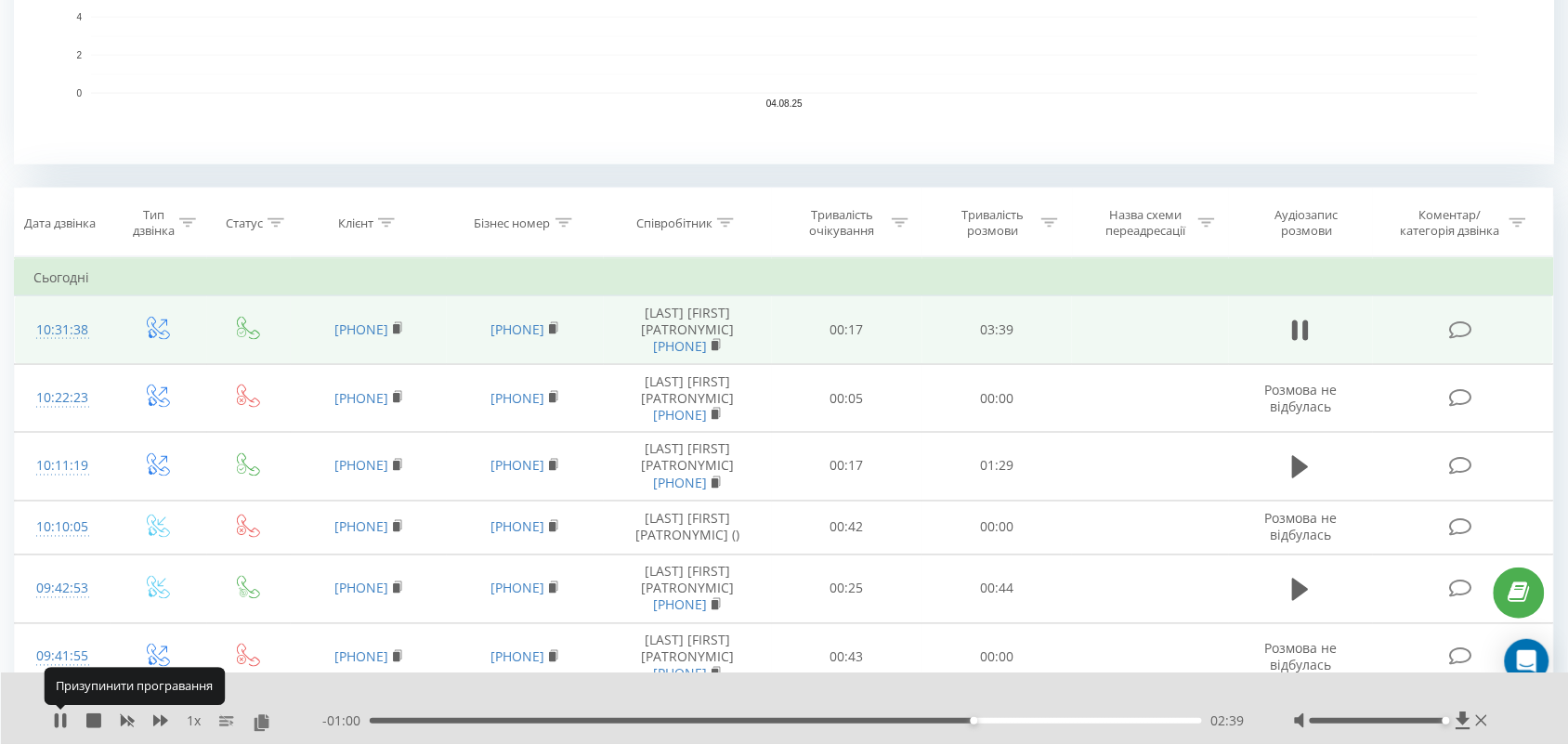 click 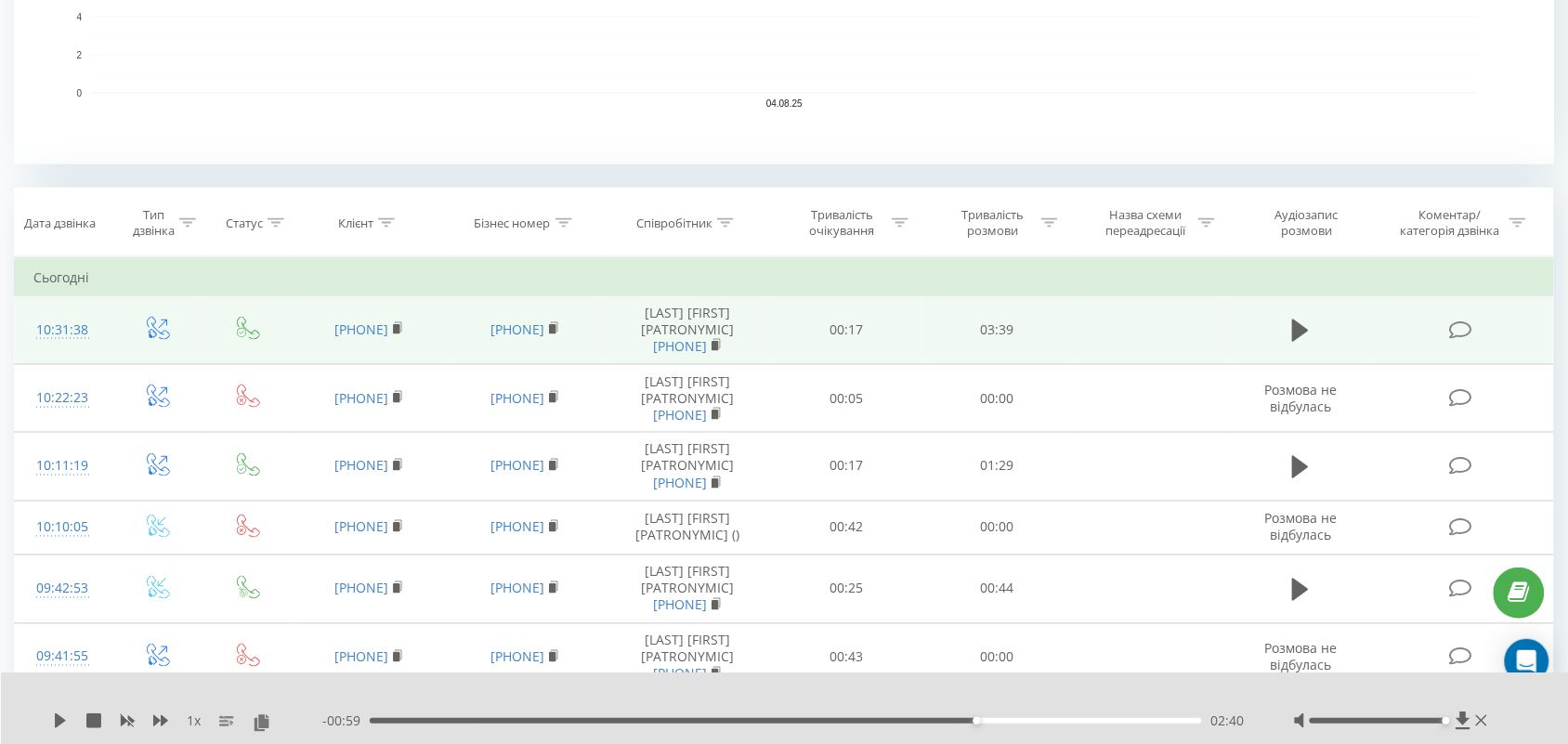 scroll, scrollTop: 0, scrollLeft: 0, axis: both 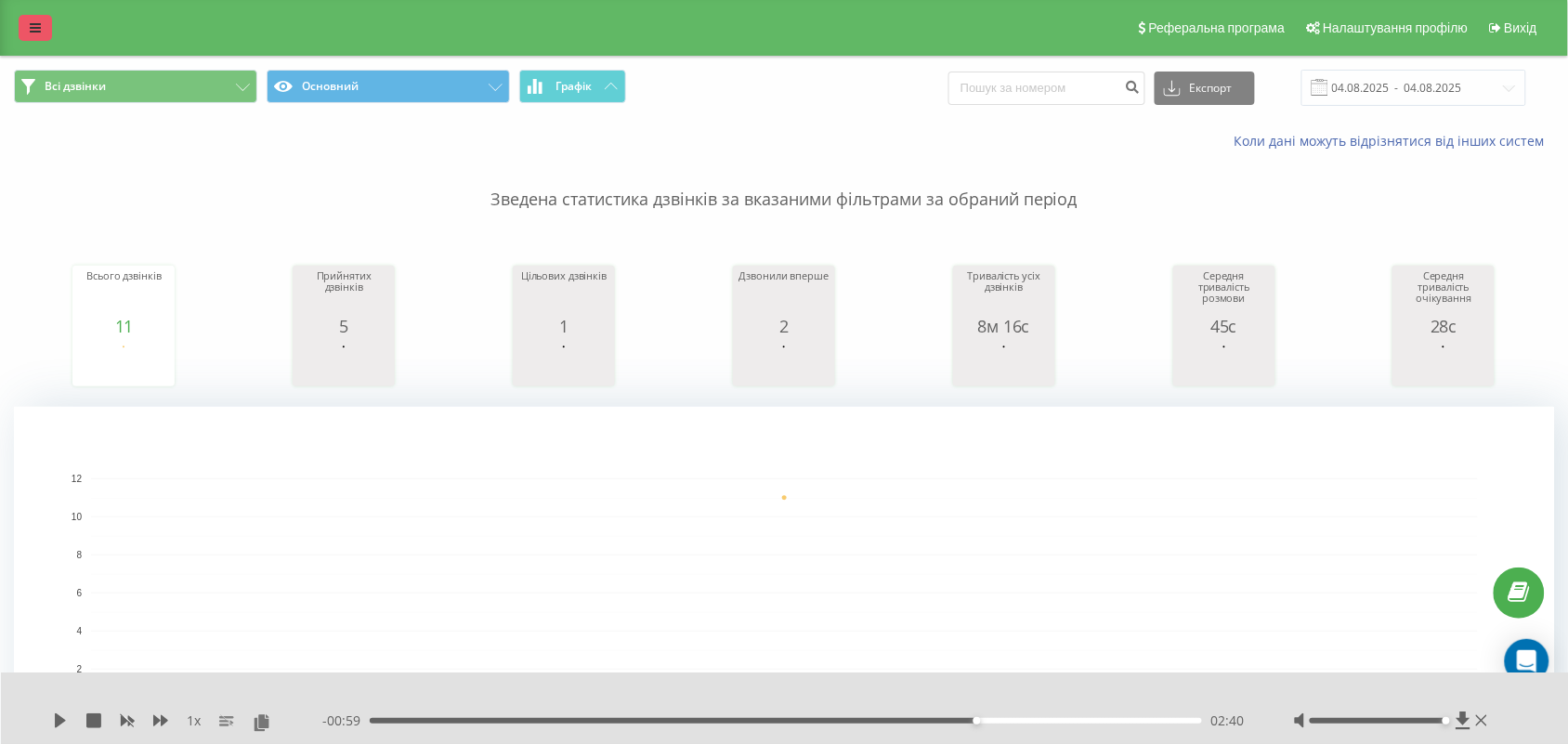 click at bounding box center (35, 28) 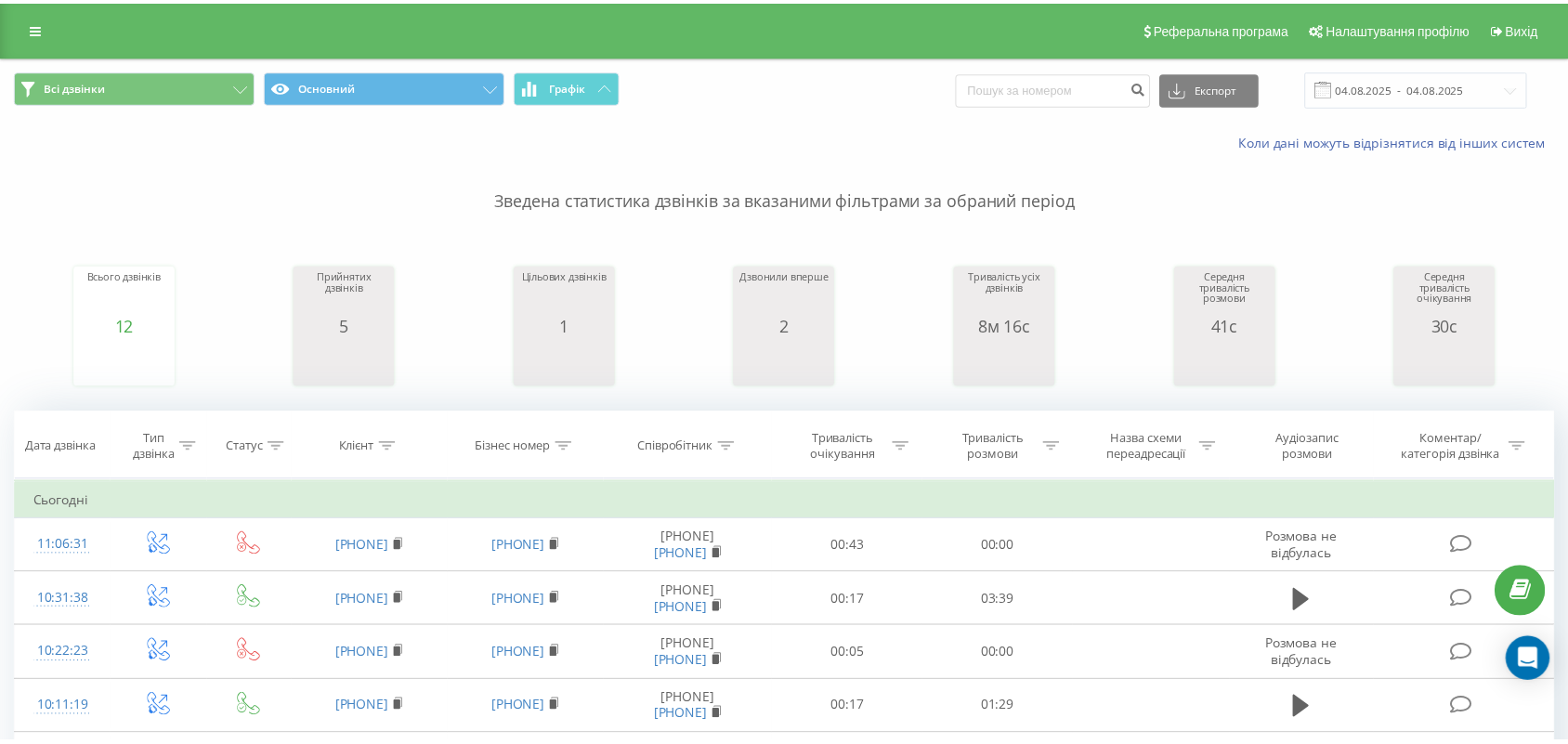 scroll, scrollTop: 0, scrollLeft: 0, axis: both 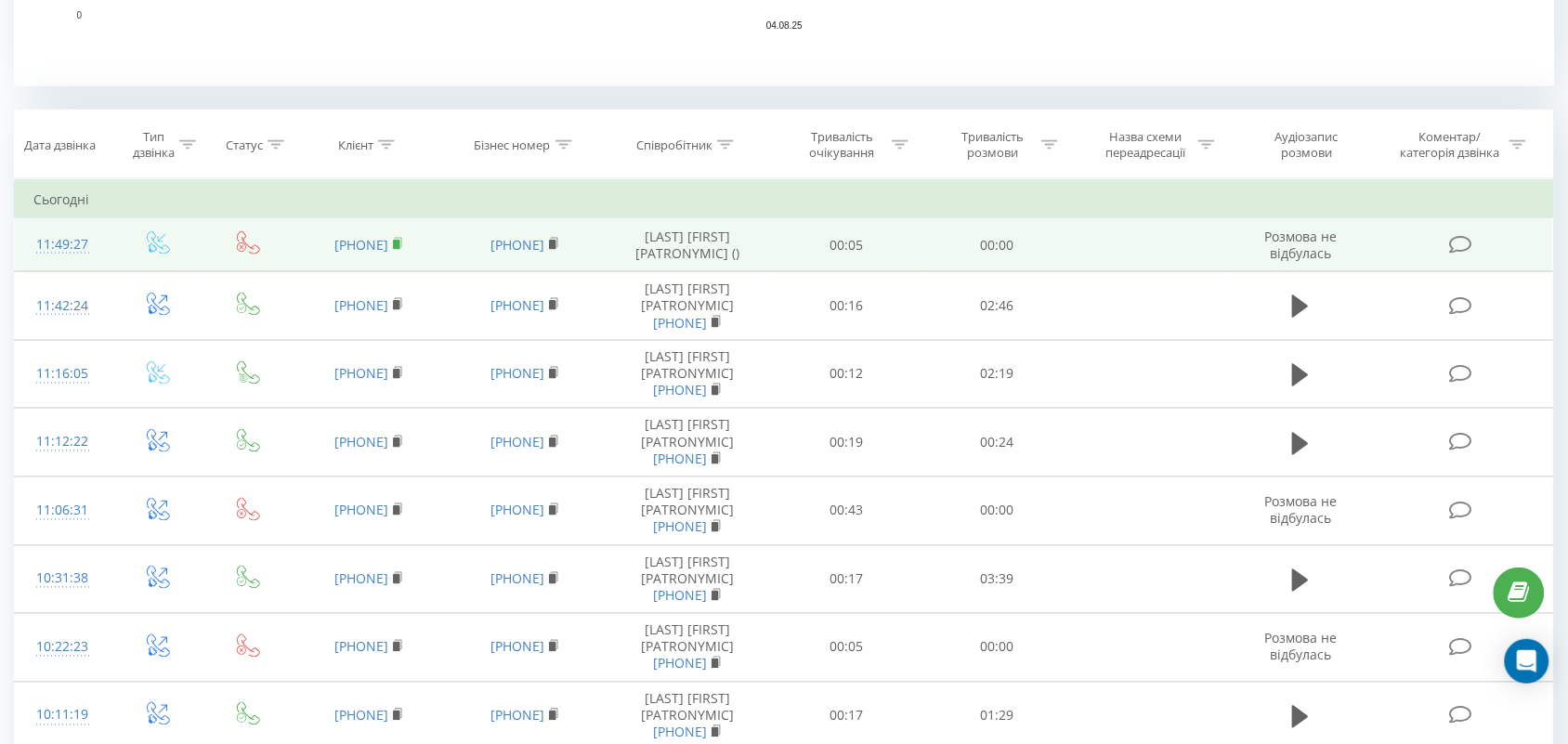 click 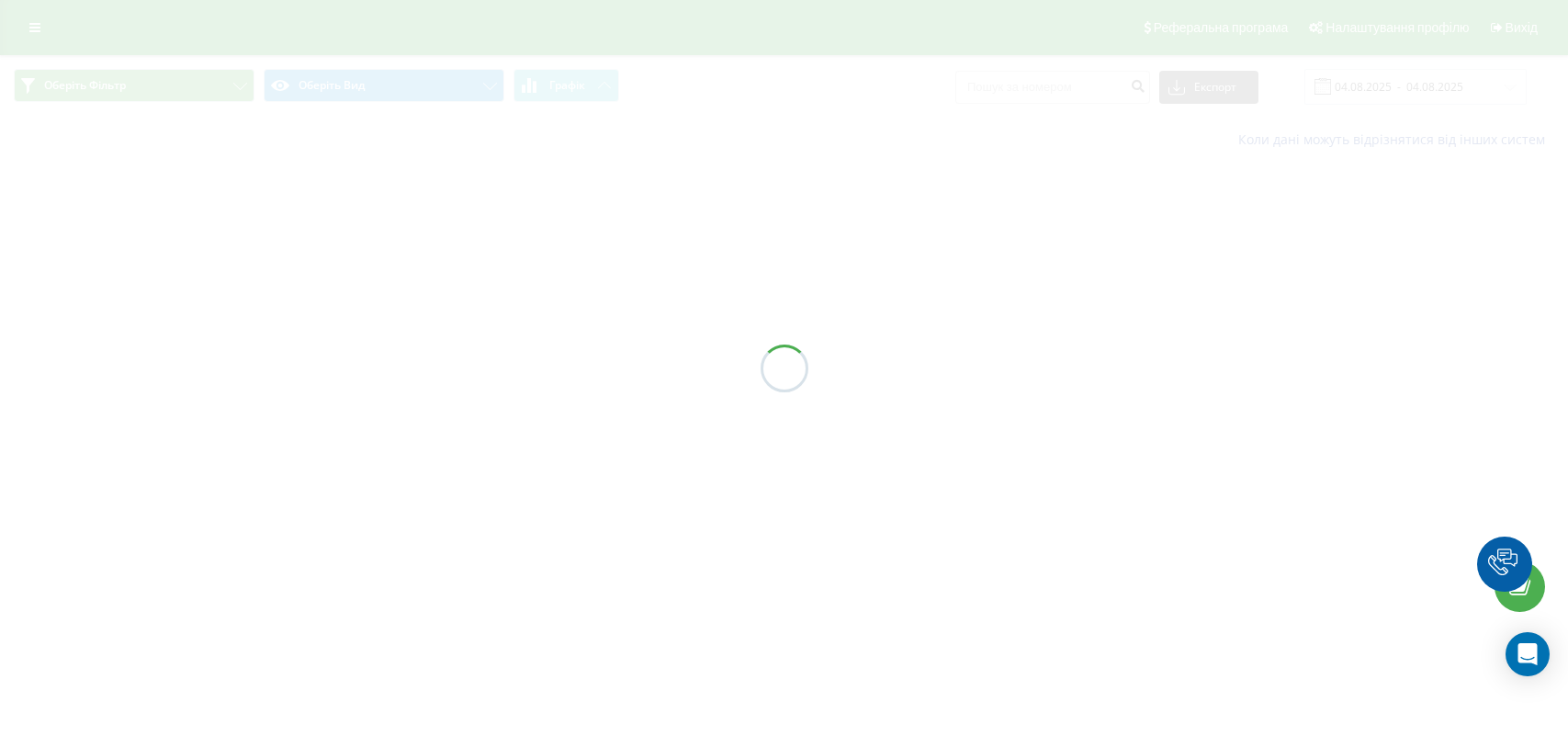 scroll, scrollTop: 0, scrollLeft: 0, axis: both 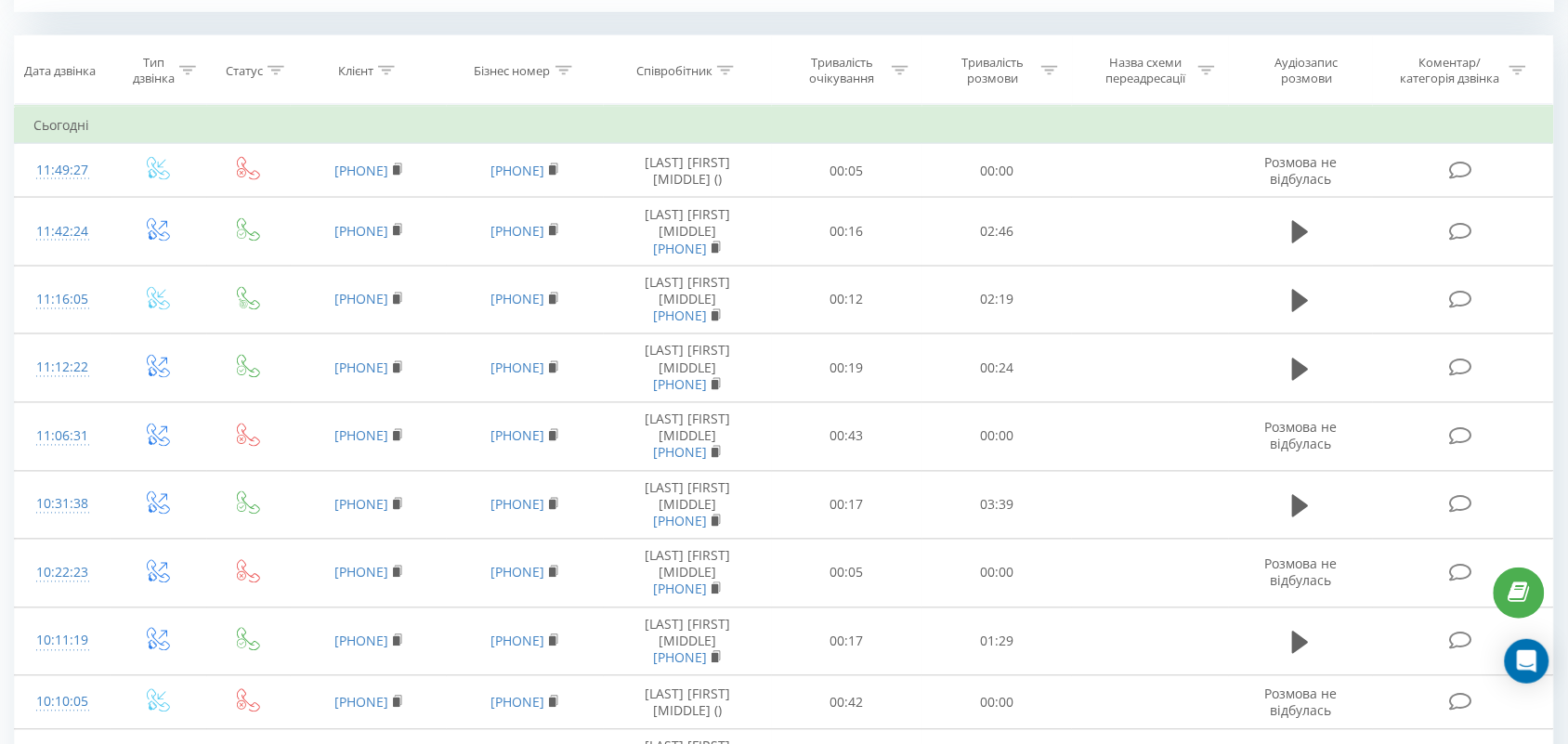 click on "Сьогодні" at bounding box center (784, 125) 